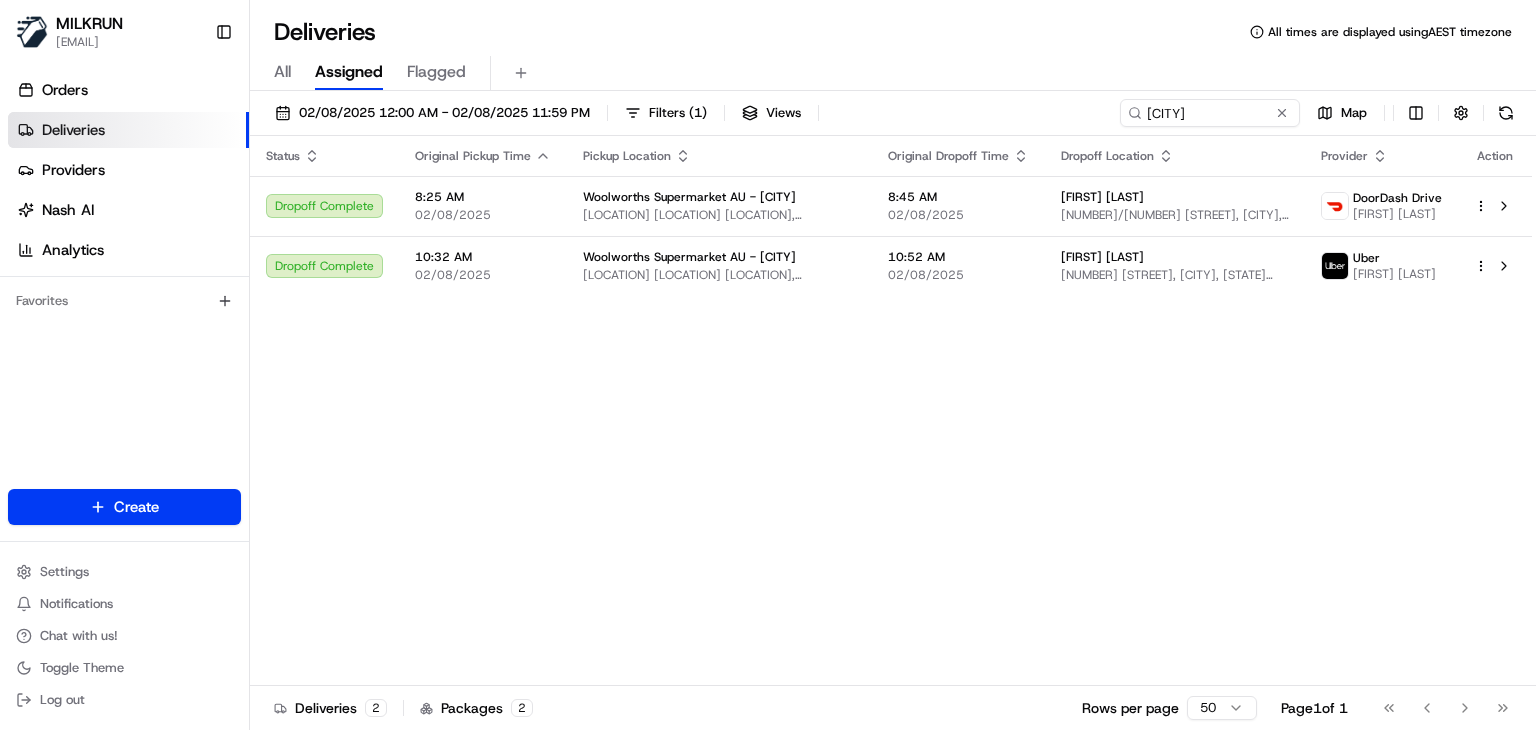 scroll, scrollTop: 0, scrollLeft: 0, axis: both 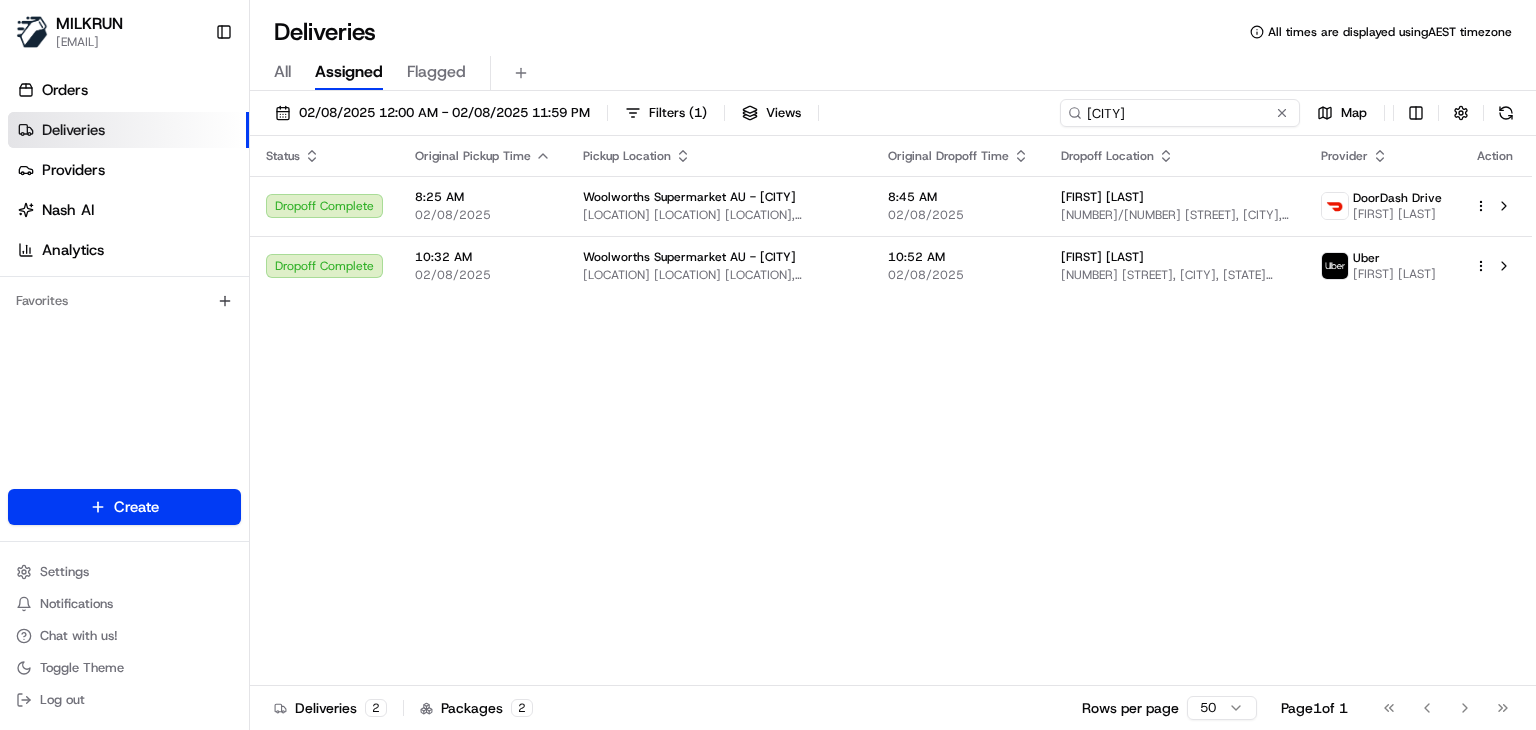 click on "North Rockhampton" at bounding box center (1180, 113) 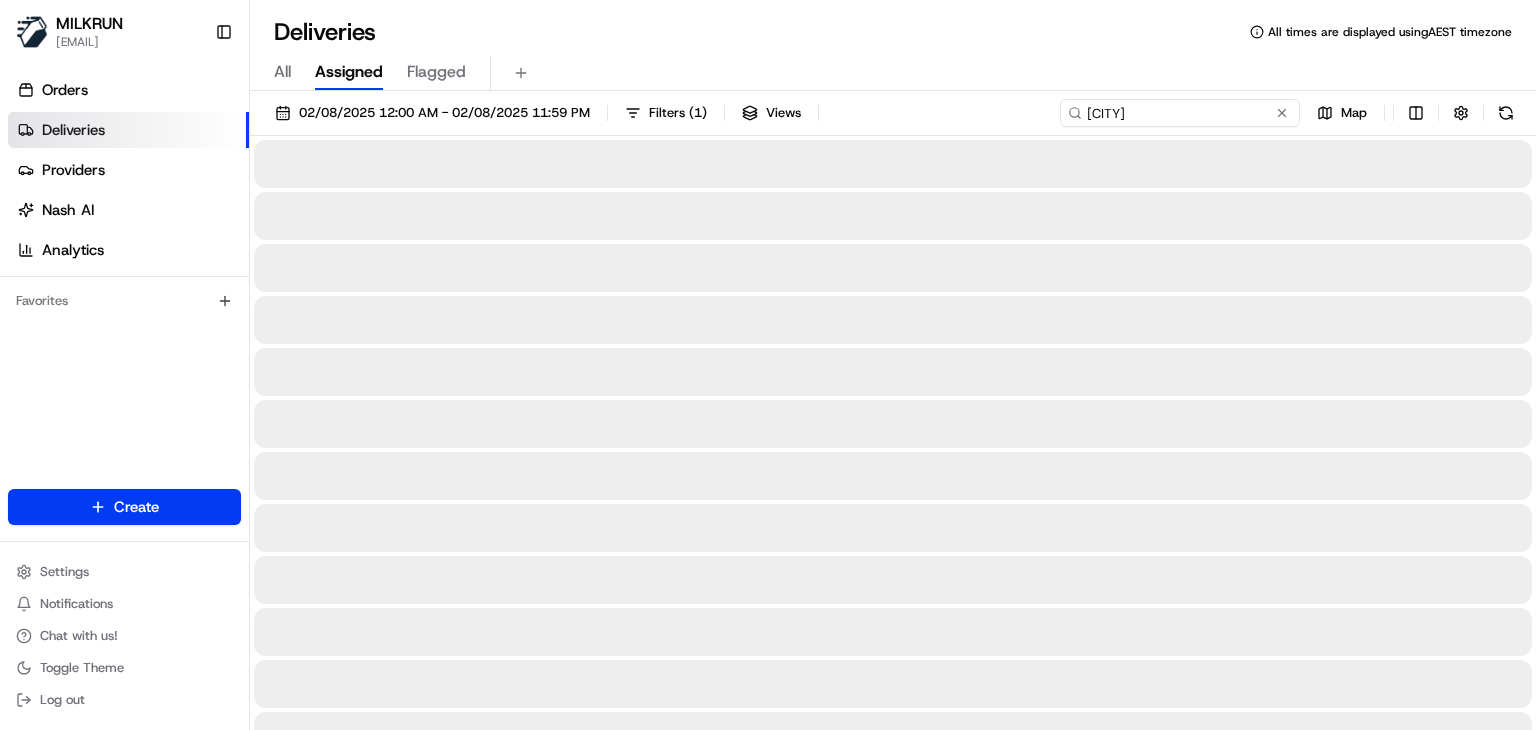 type on "Strathpine" 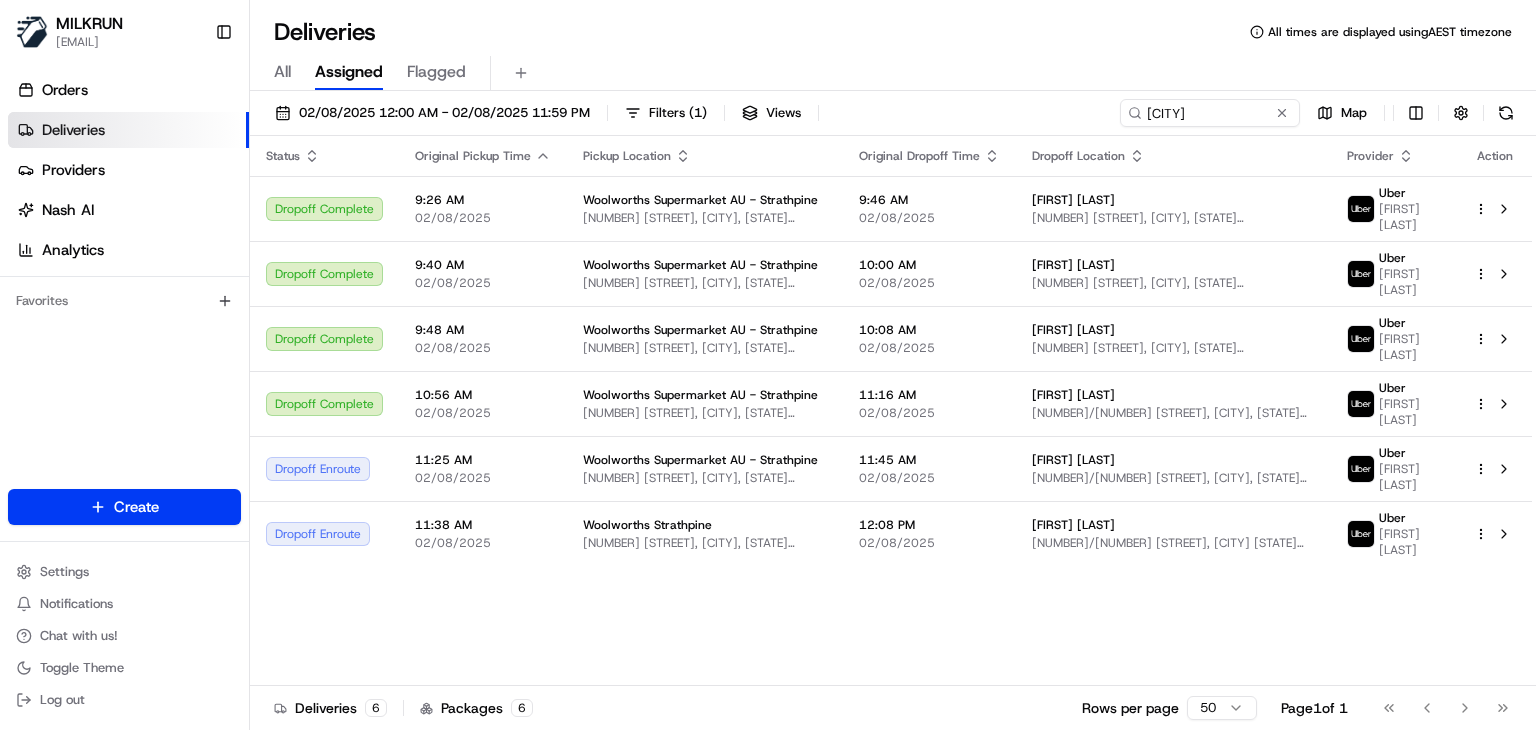 click on "Status Original Pickup Time Pickup Location Original Dropoff Time Dropoff Location Provider Action Dropoff Complete 9:26 AM 02/08/2025 Woolworths Supermarket AU - Strathpine 295 Gympie Road, Strathpine, QLD 4500, AU 9:46 AM 02/08/2025 karen macneil 13B Gould St, Lawnton, QLD 4501, AU Uber AIDAH R. Dropoff Complete 9:40 AM 02/08/2025 Woolworths Supermarket AU - Strathpine 295 Gympie Road, Strathpine, QLD 4500, AU 10:00 AM 02/08/2025 Susan Henrich 37 Brennan Parade, Strathpine, QLD 4500, AU Uber OLIVER M. Dropoff Complete 9:48 AM 02/08/2025 Woolworths Supermarket AU - Strathpine 295 Gympie Road, Strathpine, QLD 4500, AU 10:08 AM 02/08/2025 Eleanor Detsiogo 37 Woonara Dr, Petrie, QLD 4502, AU Uber OLIVER M. Dropoff Complete 10:56 AM 02/08/2025 Woolworths Supermarket AU - Strathpine 295 Gympie Road, Strathpine, QLD 4500, AU 11:16 AM 02/08/2025 Belinda McFarlane 44/17 Armstrong St, Petrie, QLD 4502, AU Uber ABHINAY KUMAR M. Dropoff Enroute 11:25 AM 02/08/2025 Woolworths Supermarket AU - Strathpine 11:45 AM Uber" at bounding box center [891, 411] 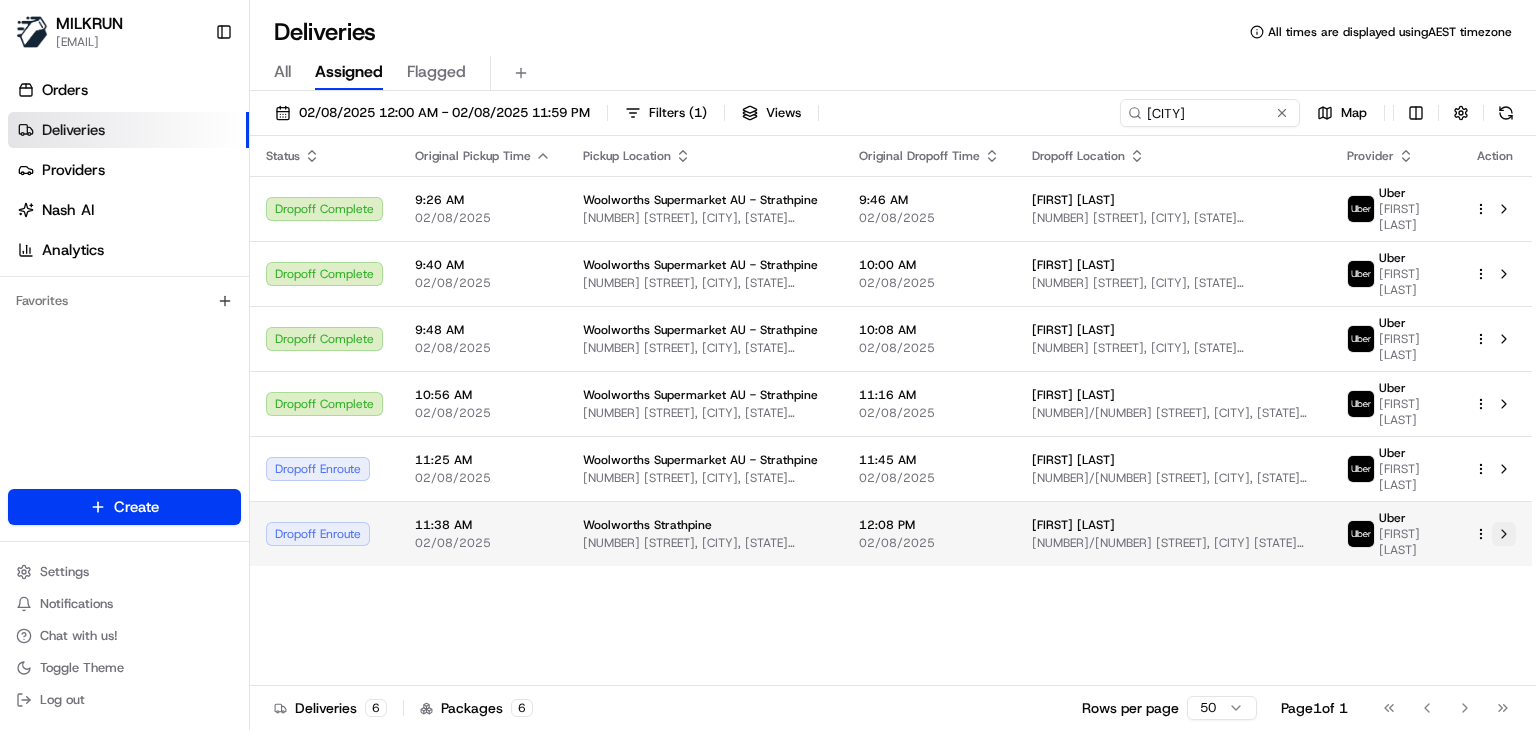 click at bounding box center [1504, 534] 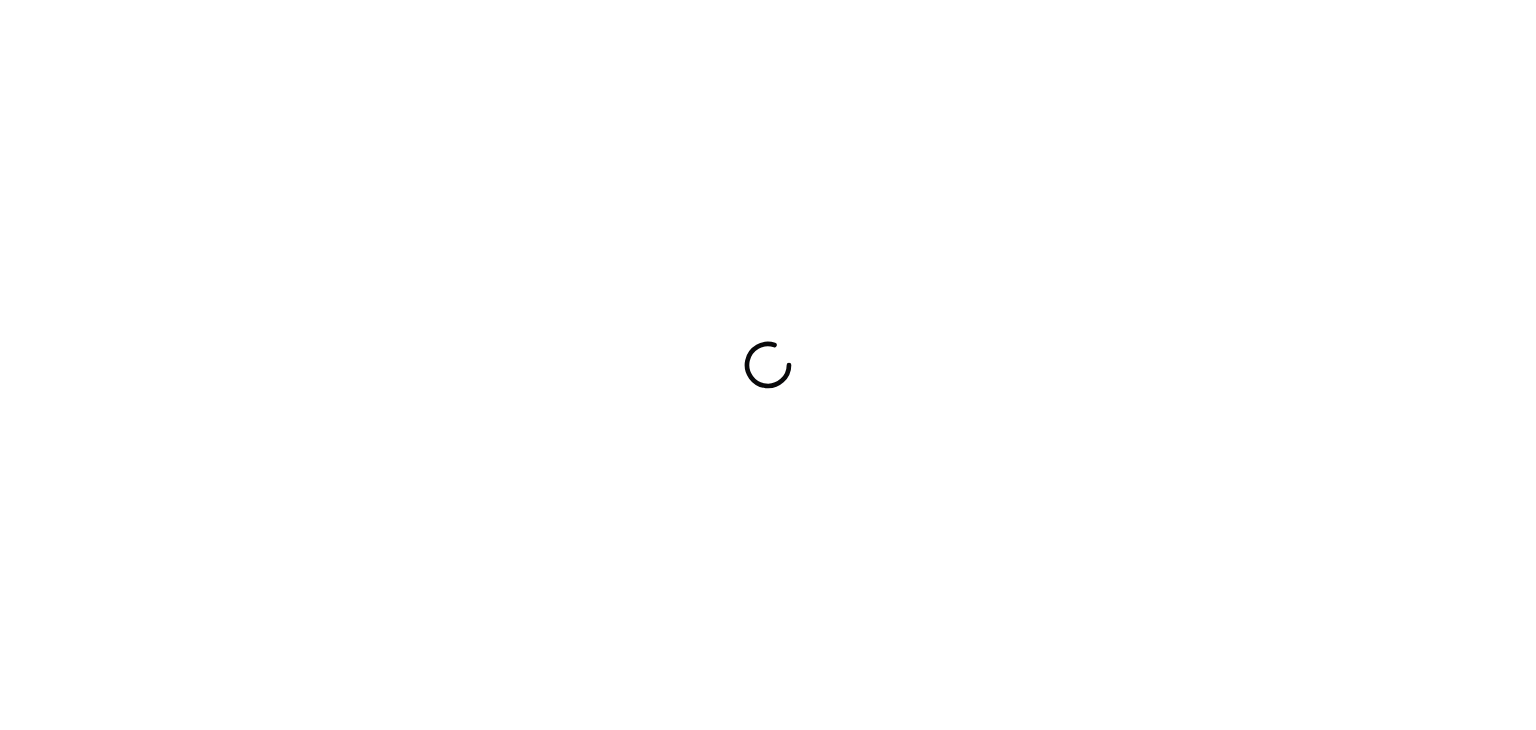 scroll, scrollTop: 0, scrollLeft: 0, axis: both 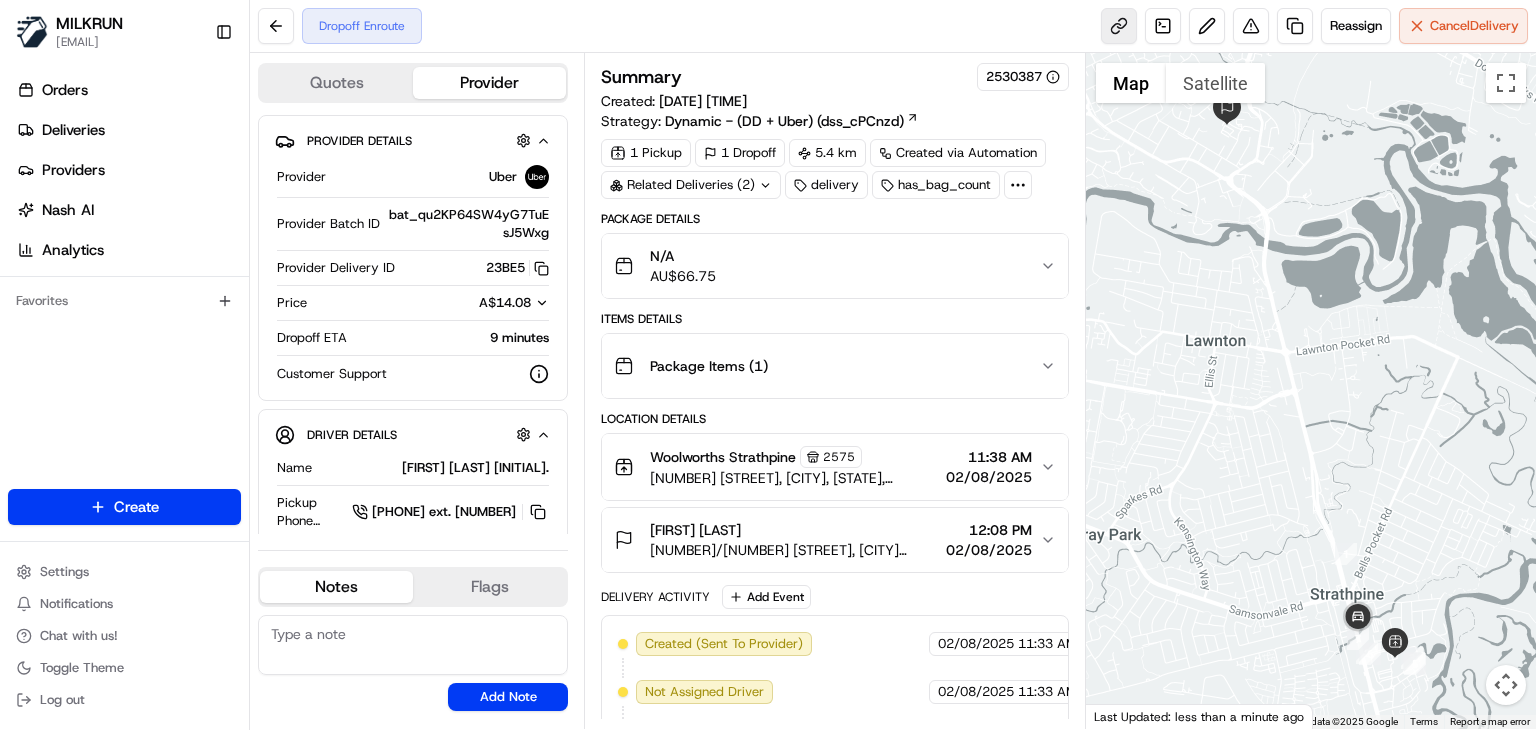 click at bounding box center (1119, 26) 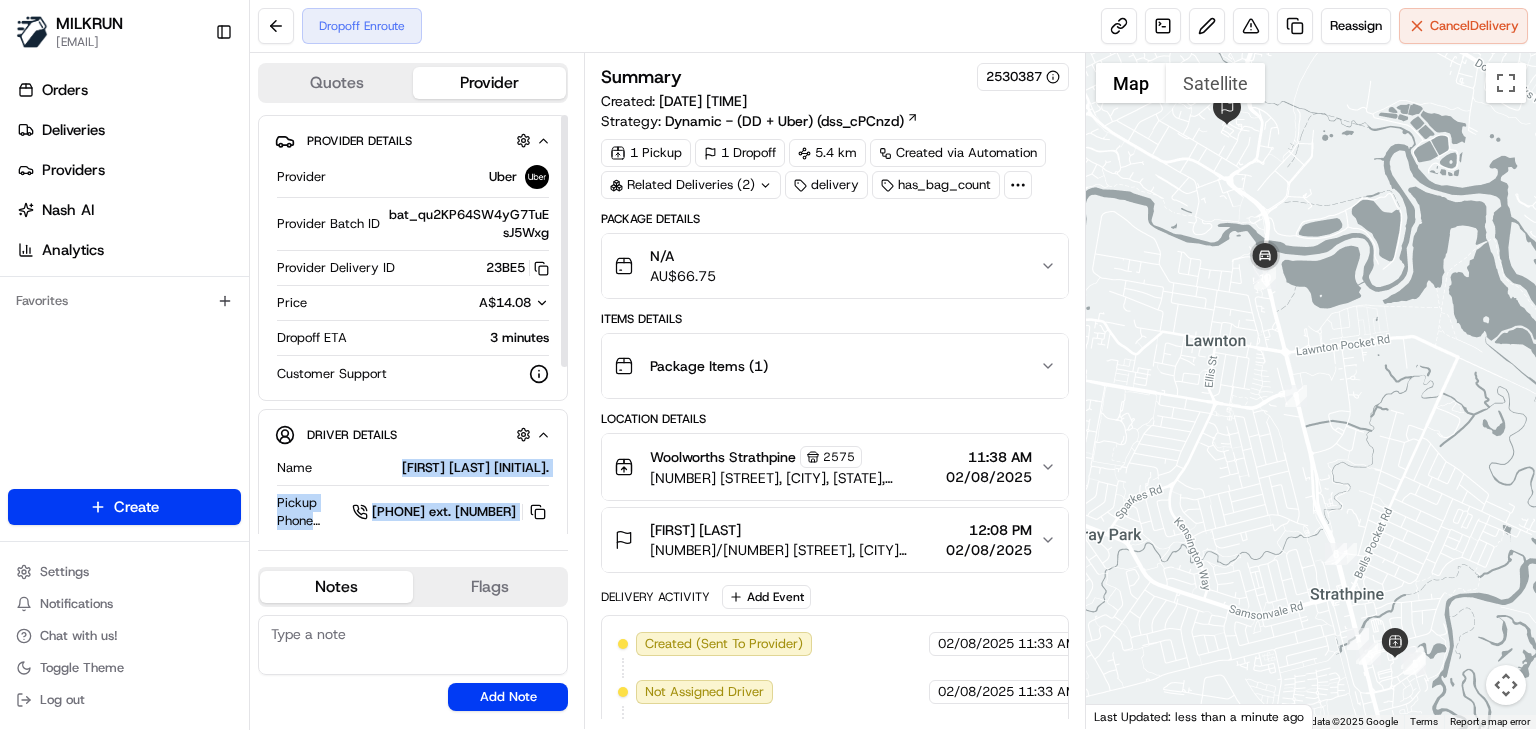 drag, startPoint x: 416, startPoint y: 461, endPoint x: 560, endPoint y: 471, distance: 144.3468 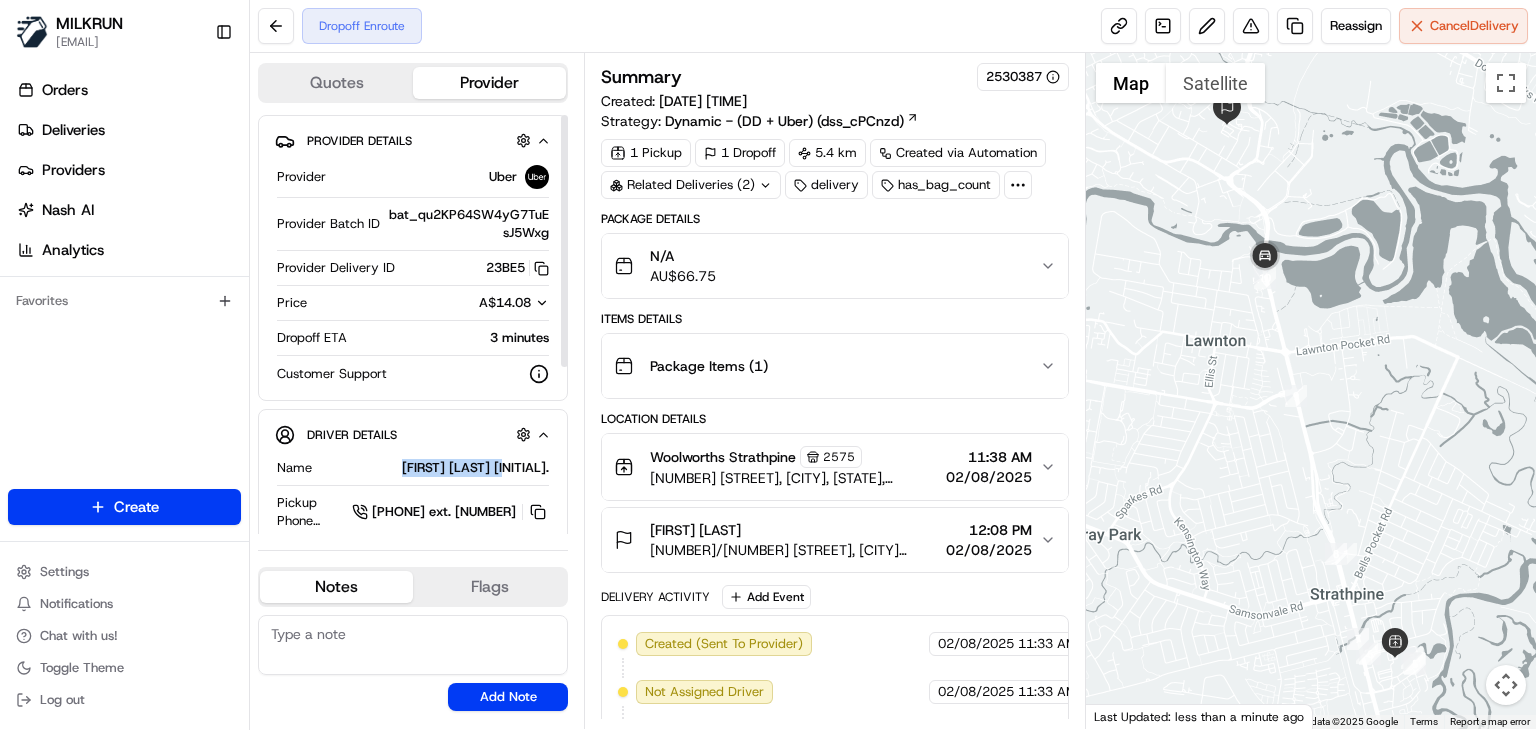 drag, startPoint x: 416, startPoint y: 458, endPoint x: 556, endPoint y: 465, distance: 140.1749 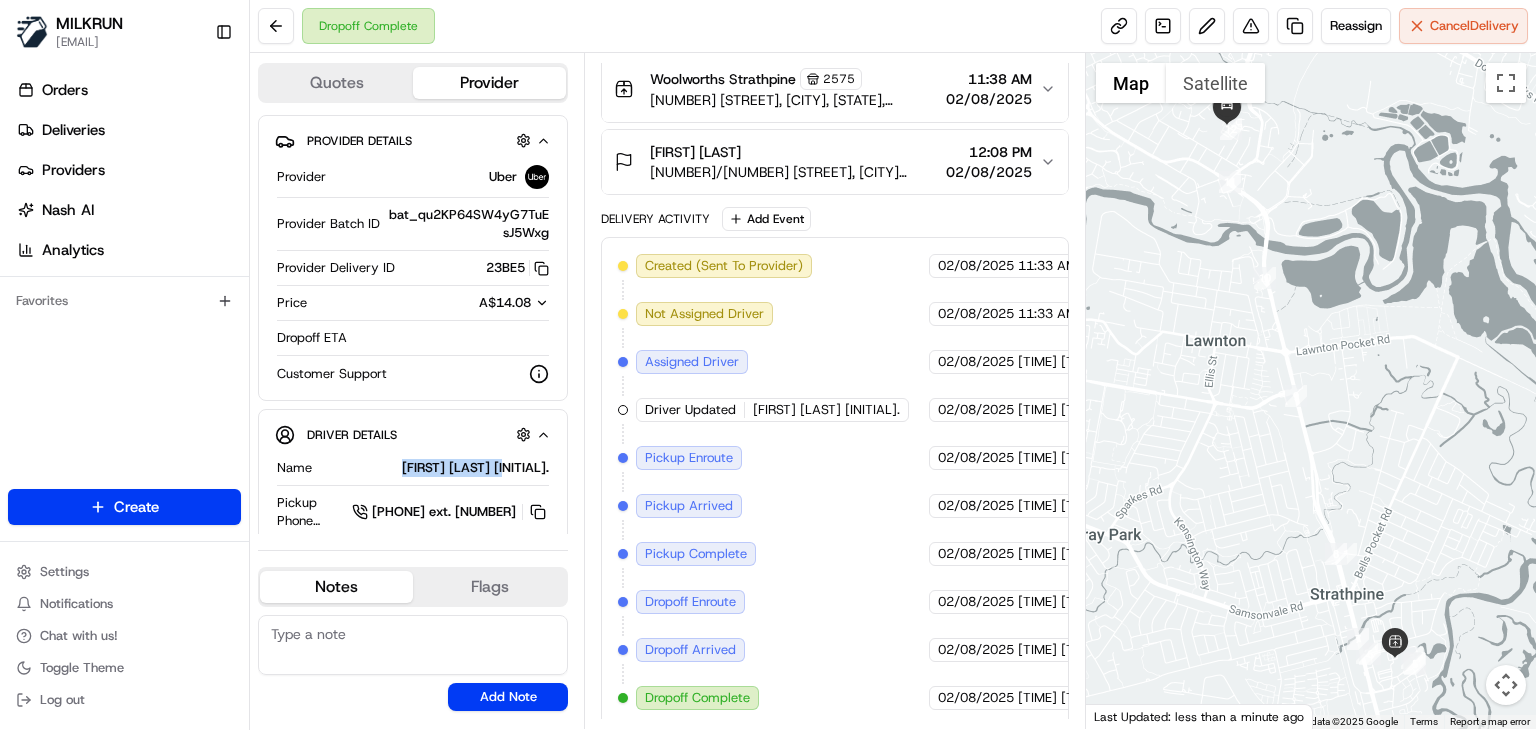 scroll, scrollTop: 0, scrollLeft: 0, axis: both 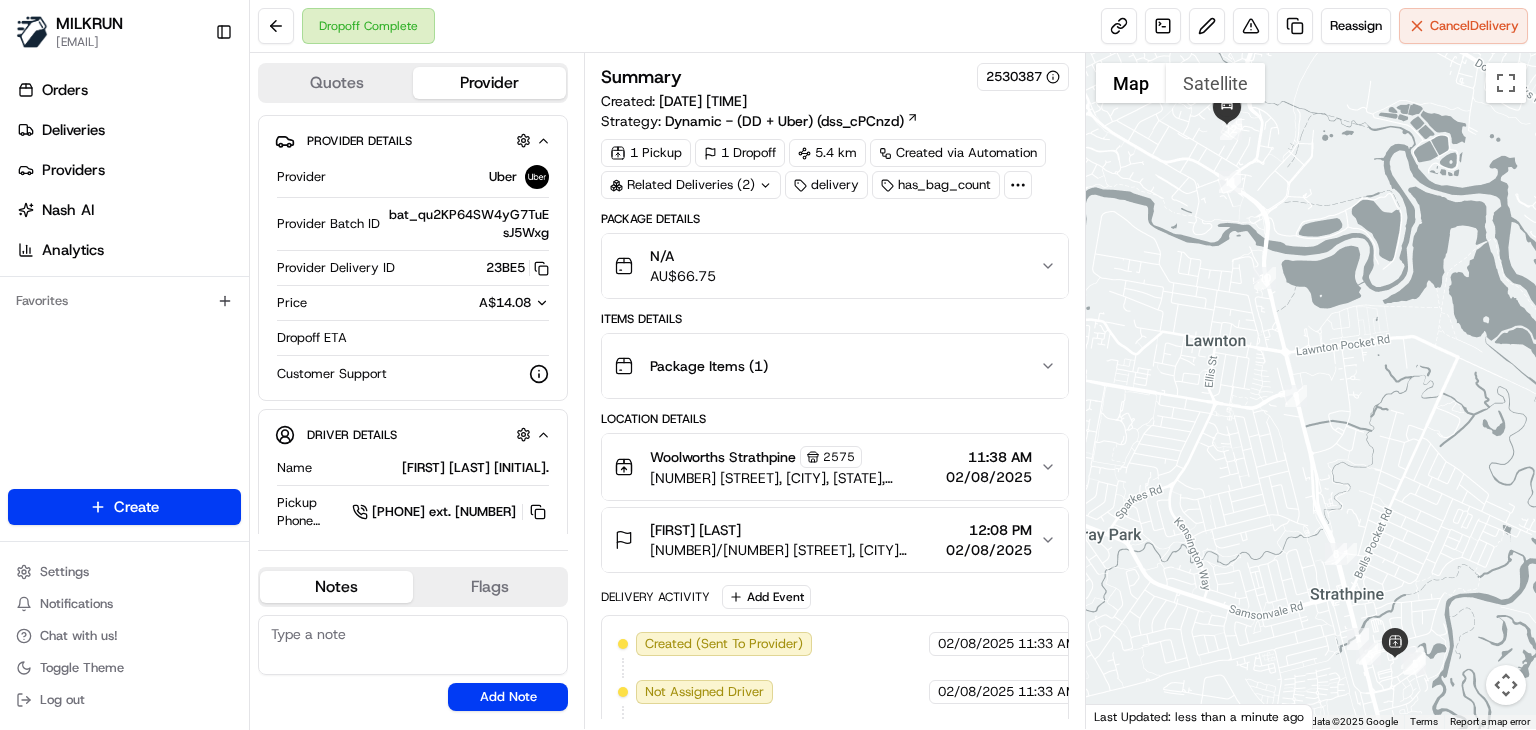 click on "Dropoff Complete Reassign Cancel  Delivery" at bounding box center [893, 26] 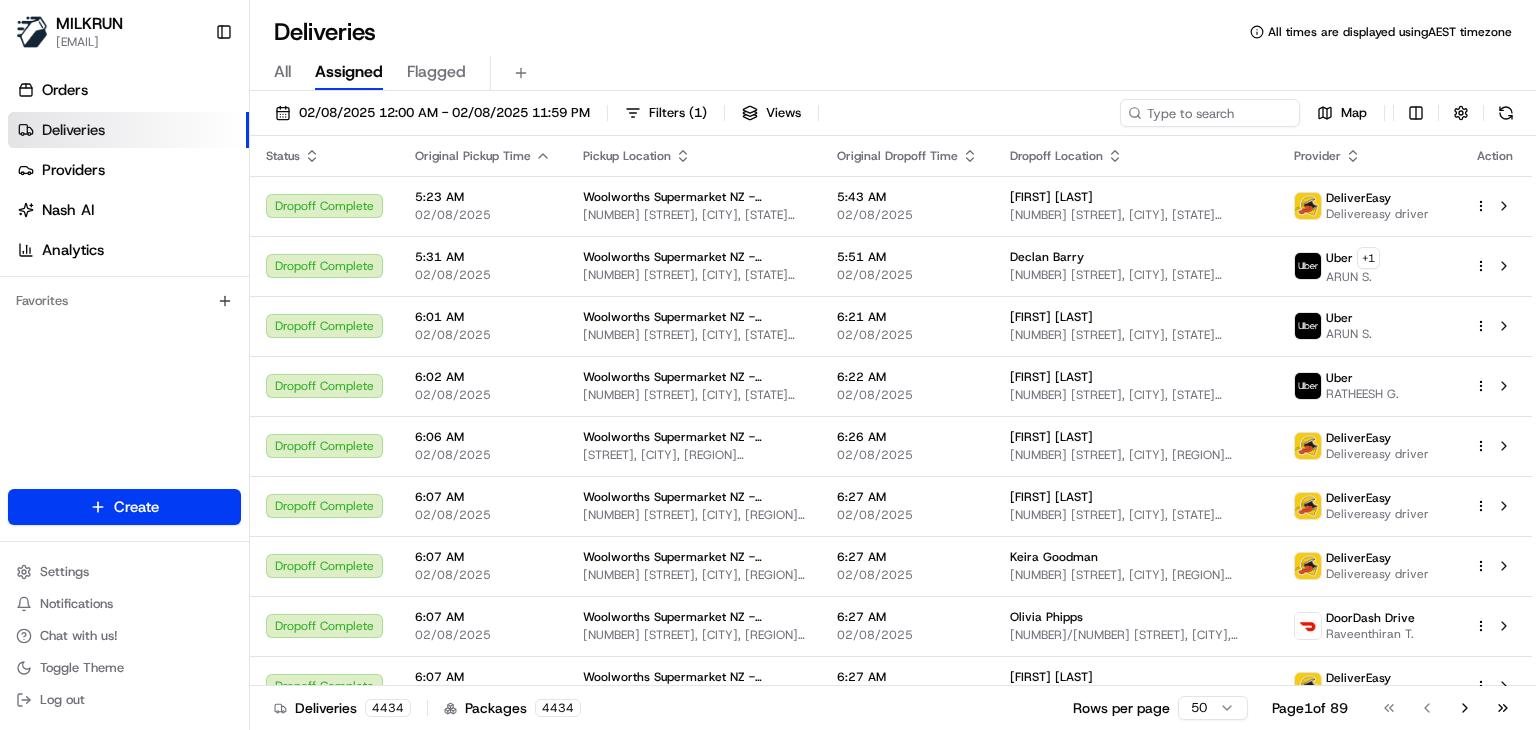click at bounding box center [1210, 113] 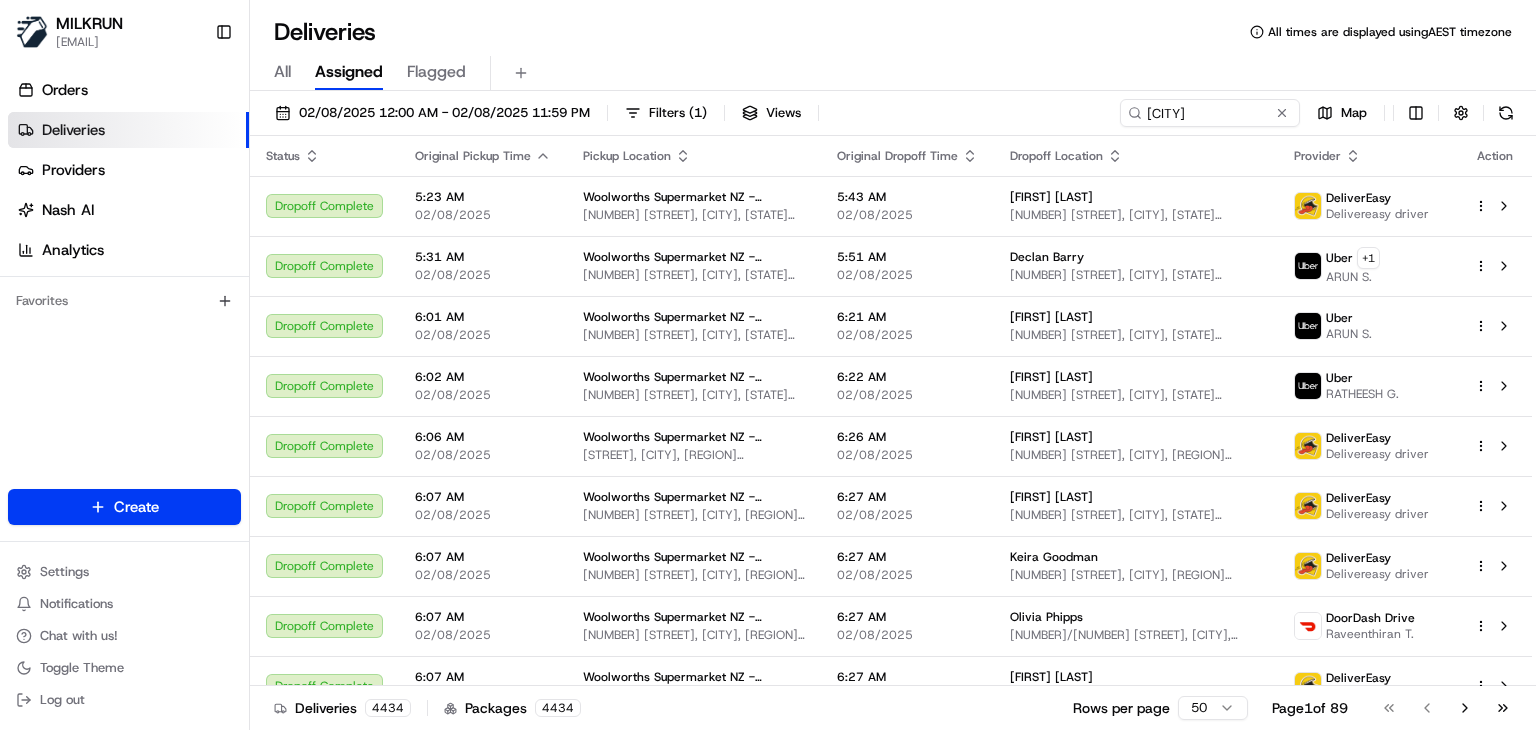 type on "[CITY]" 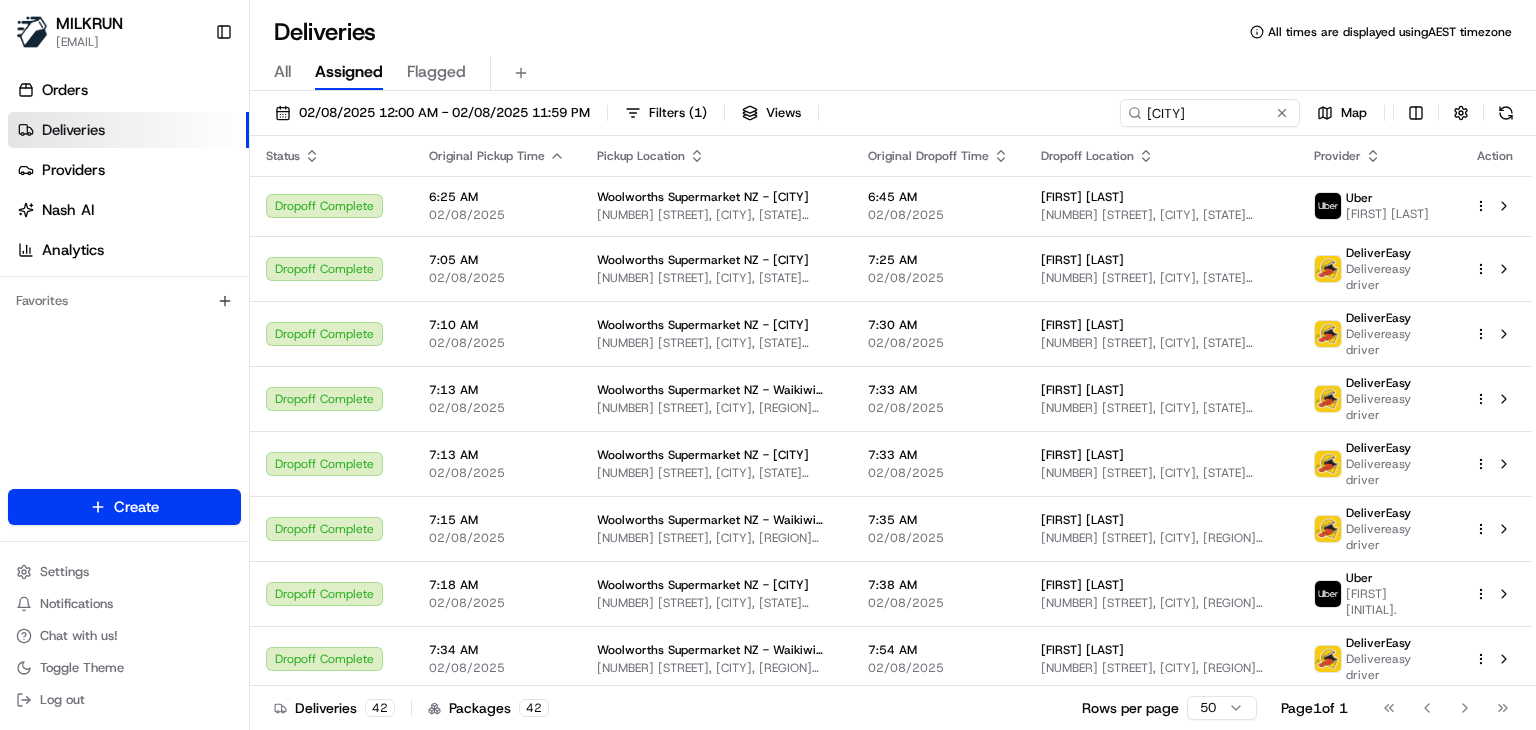 click on "Deliveries All times are displayed using  AEST   timezone" at bounding box center (893, 32) 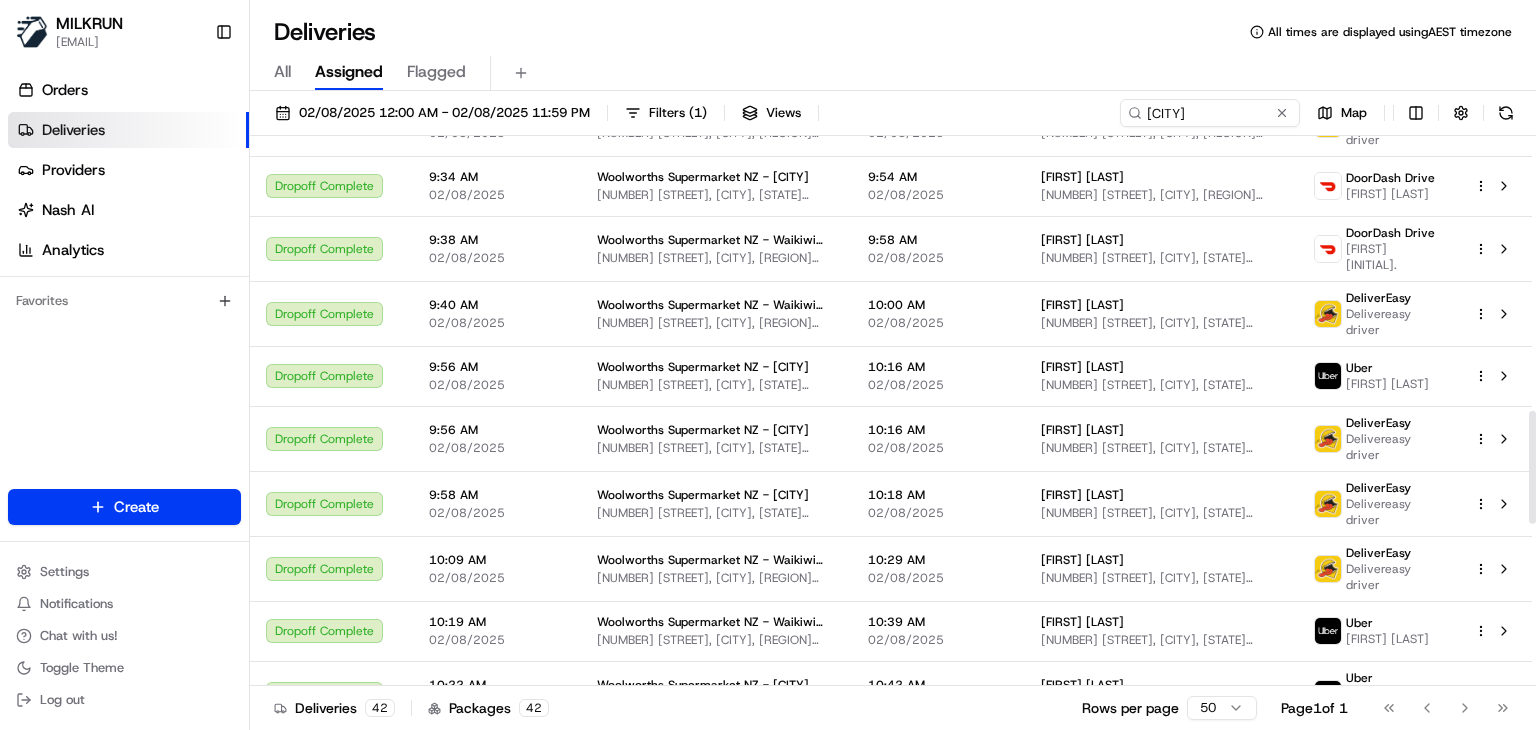 scroll, scrollTop: 2125, scrollLeft: 0, axis: vertical 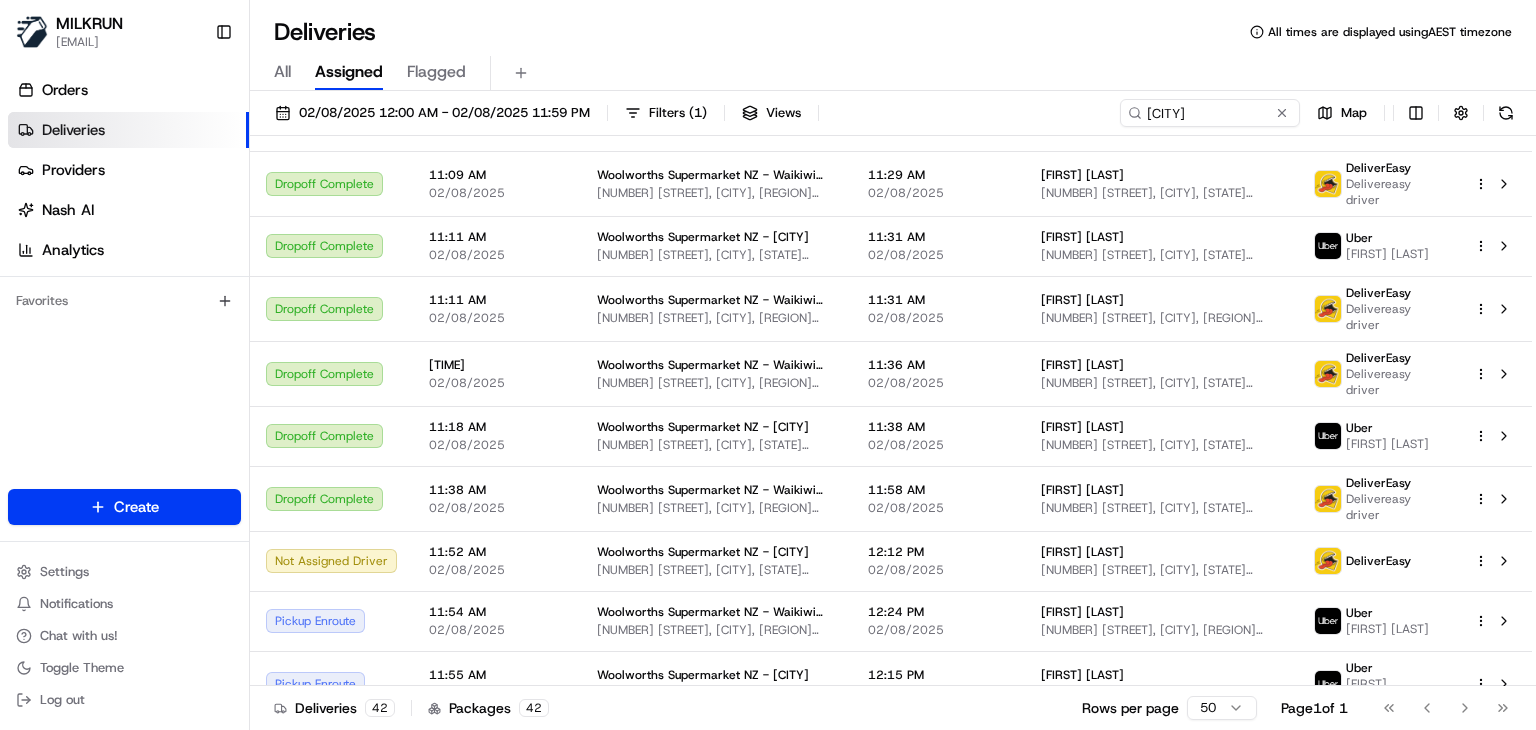 click on "Deliveries 42 Packages 42 Rows per page 50 Page  1  of   1 Go to first page Go to previous page Go to next page Go to last page" at bounding box center [893, 707] 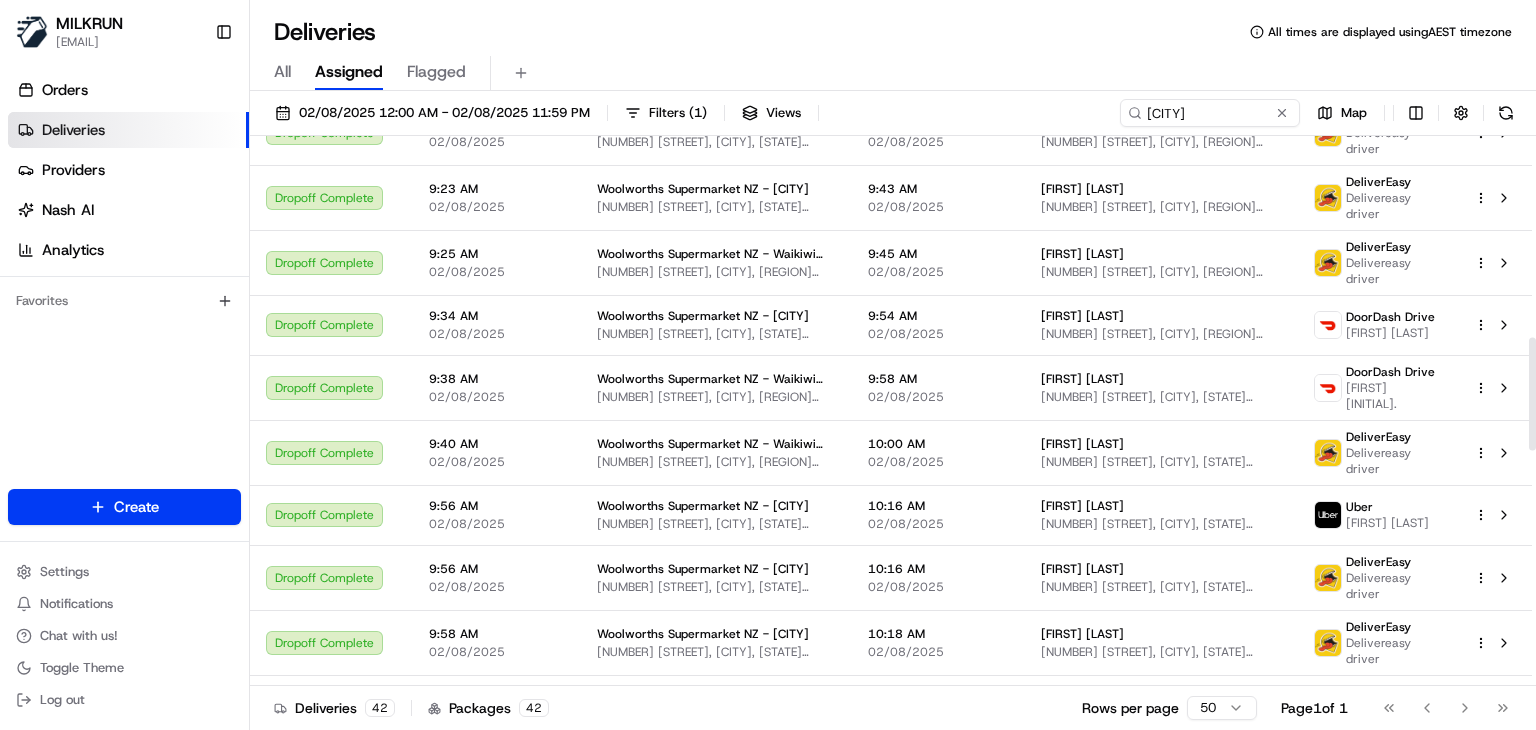 scroll, scrollTop: 976, scrollLeft: 0, axis: vertical 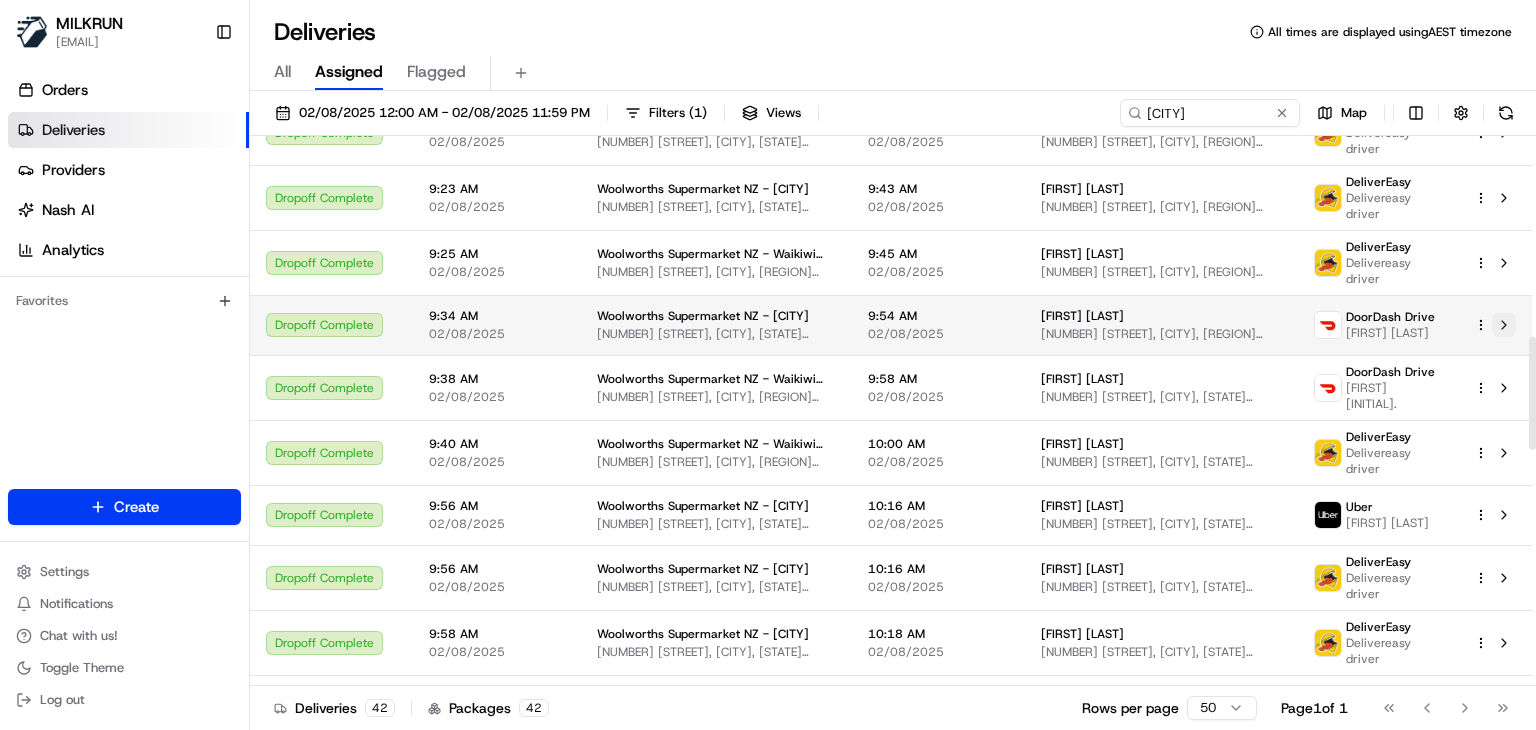 click at bounding box center (1504, 325) 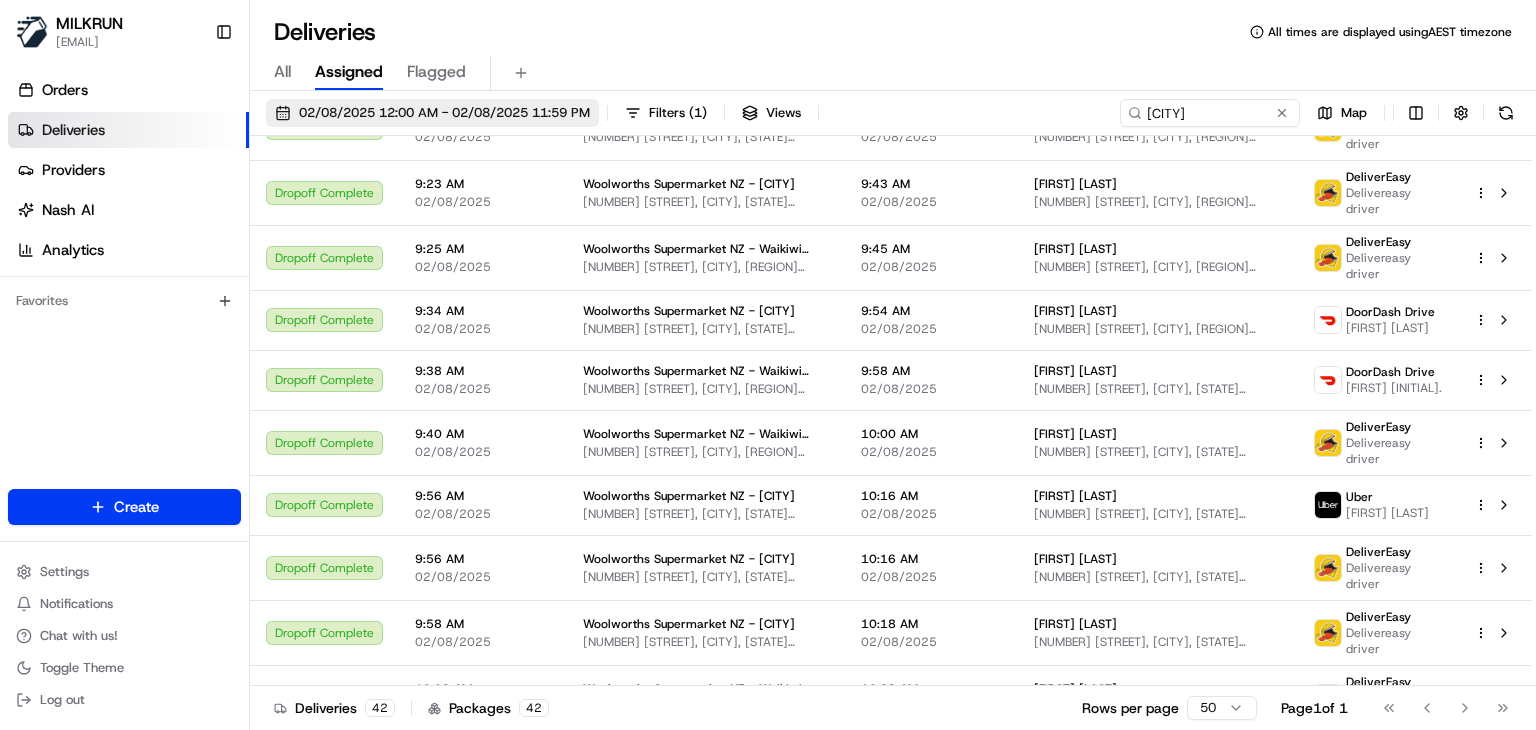 click on "02/08/2025 12:00 AM - 02/08/2025 11:59 PM" at bounding box center (444, 113) 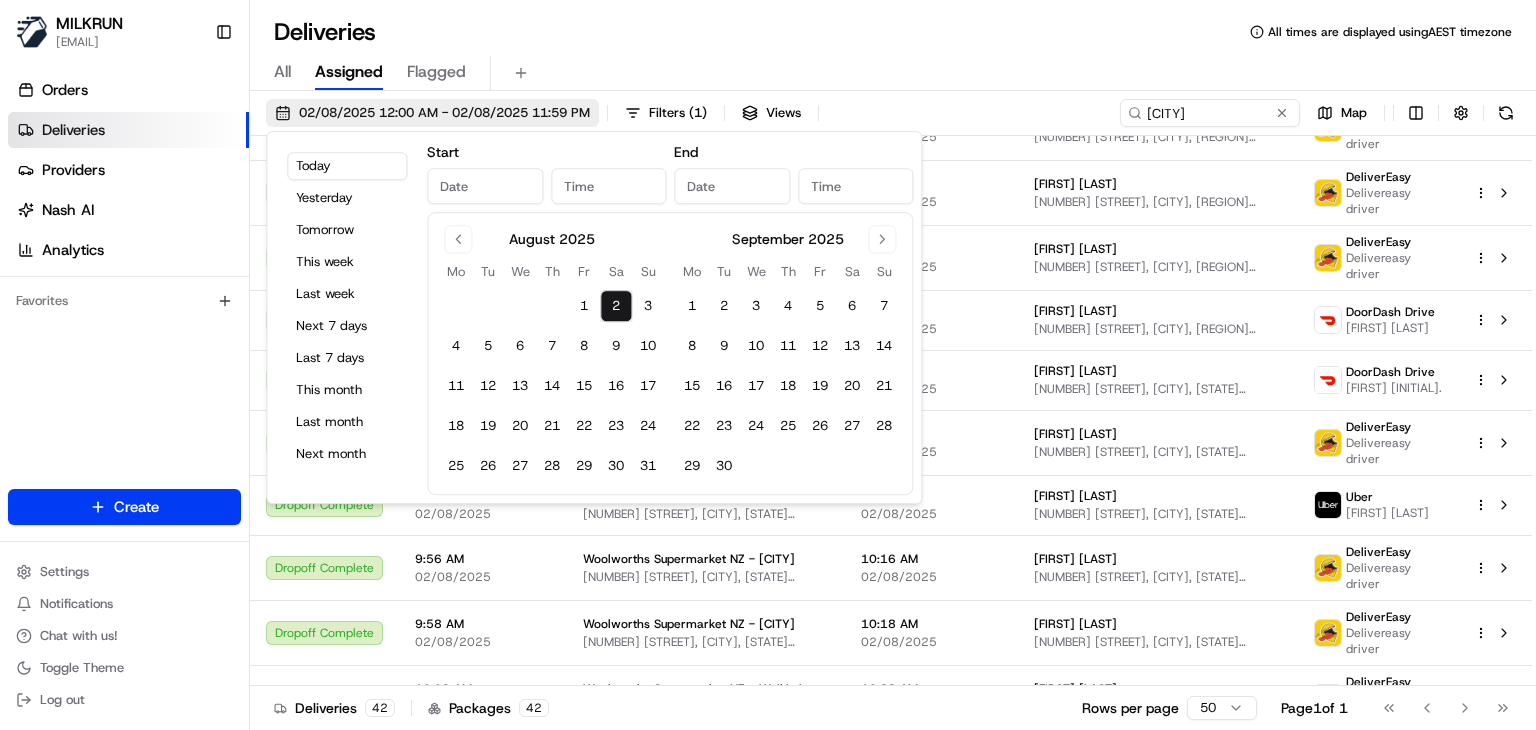 type on "Aug 2, 2025" 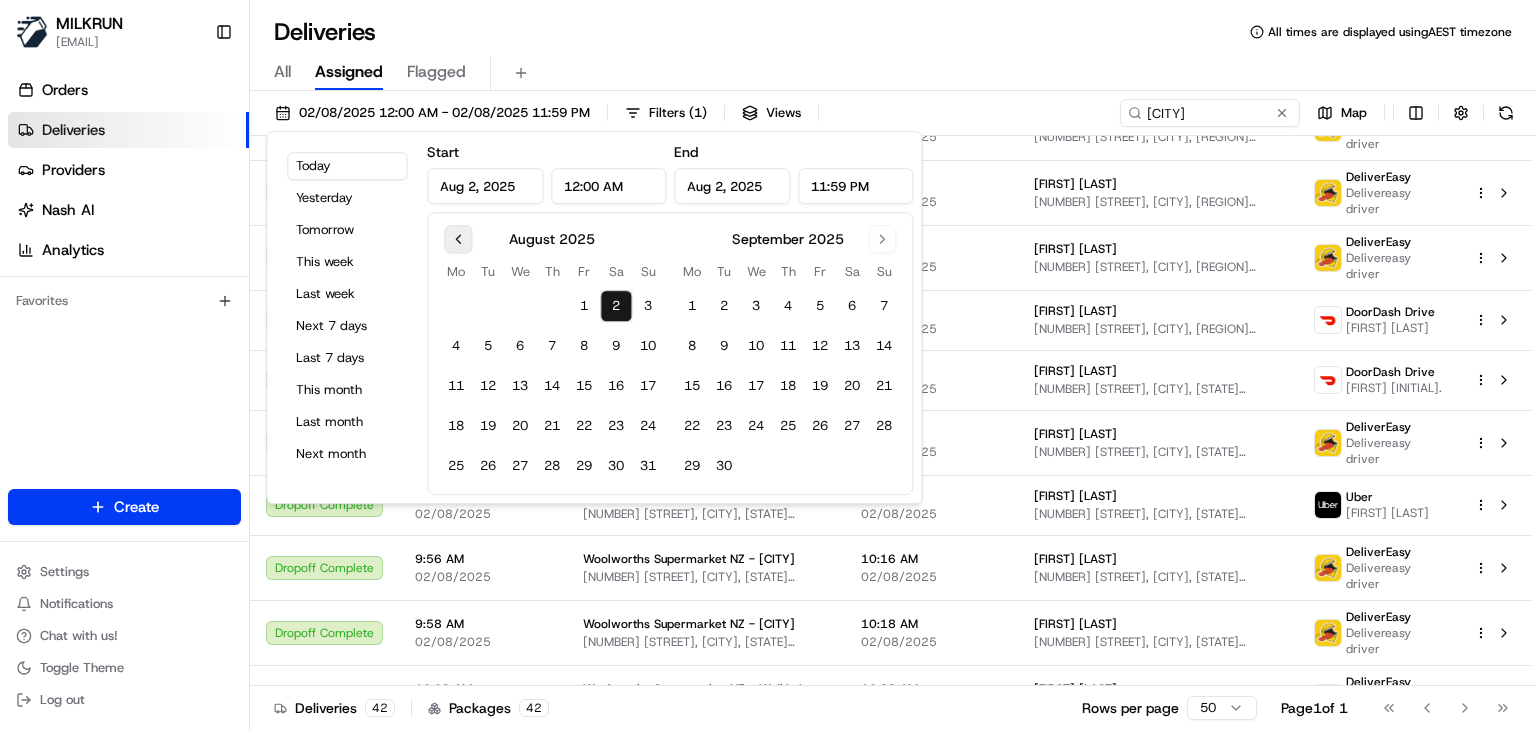 click at bounding box center [458, 239] 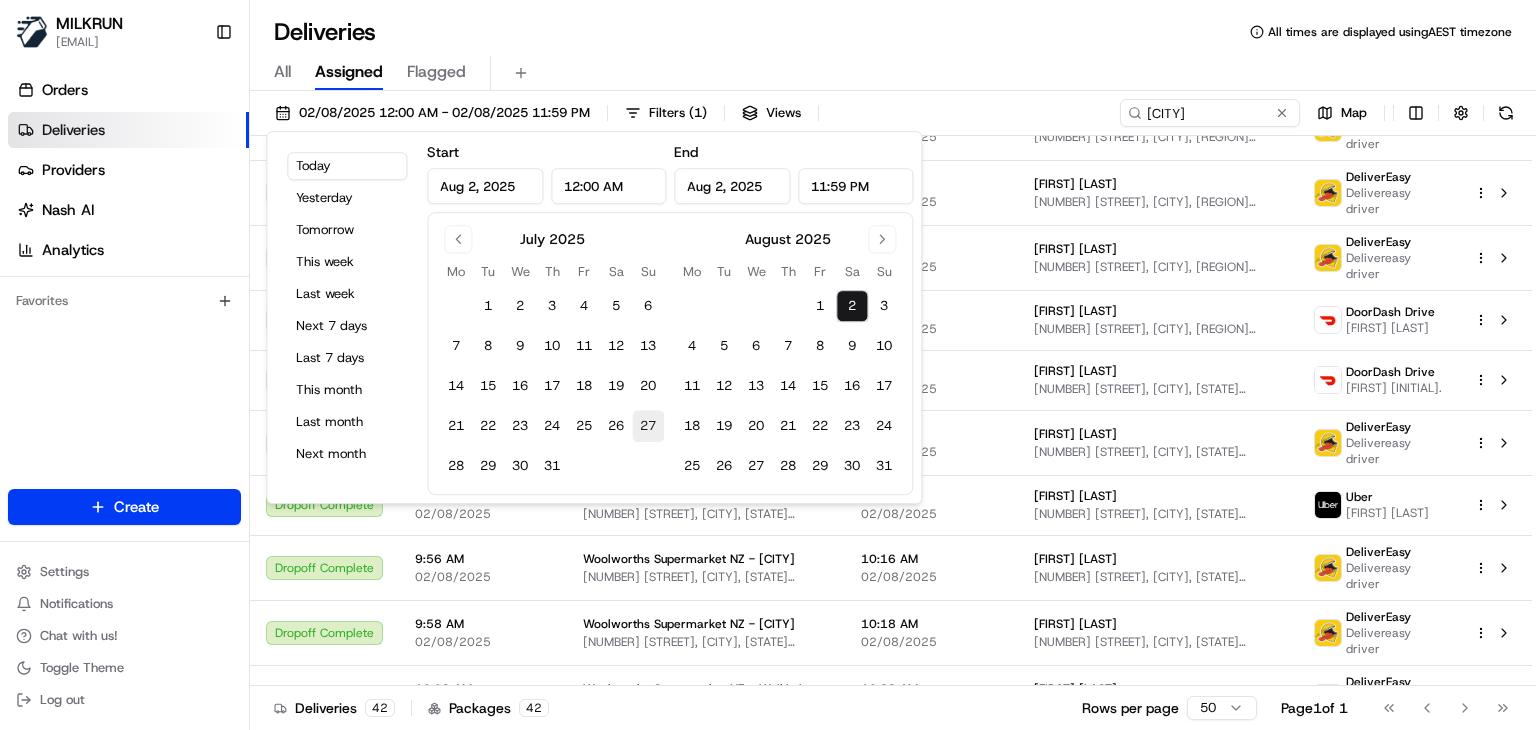 click on "27" at bounding box center (648, 426) 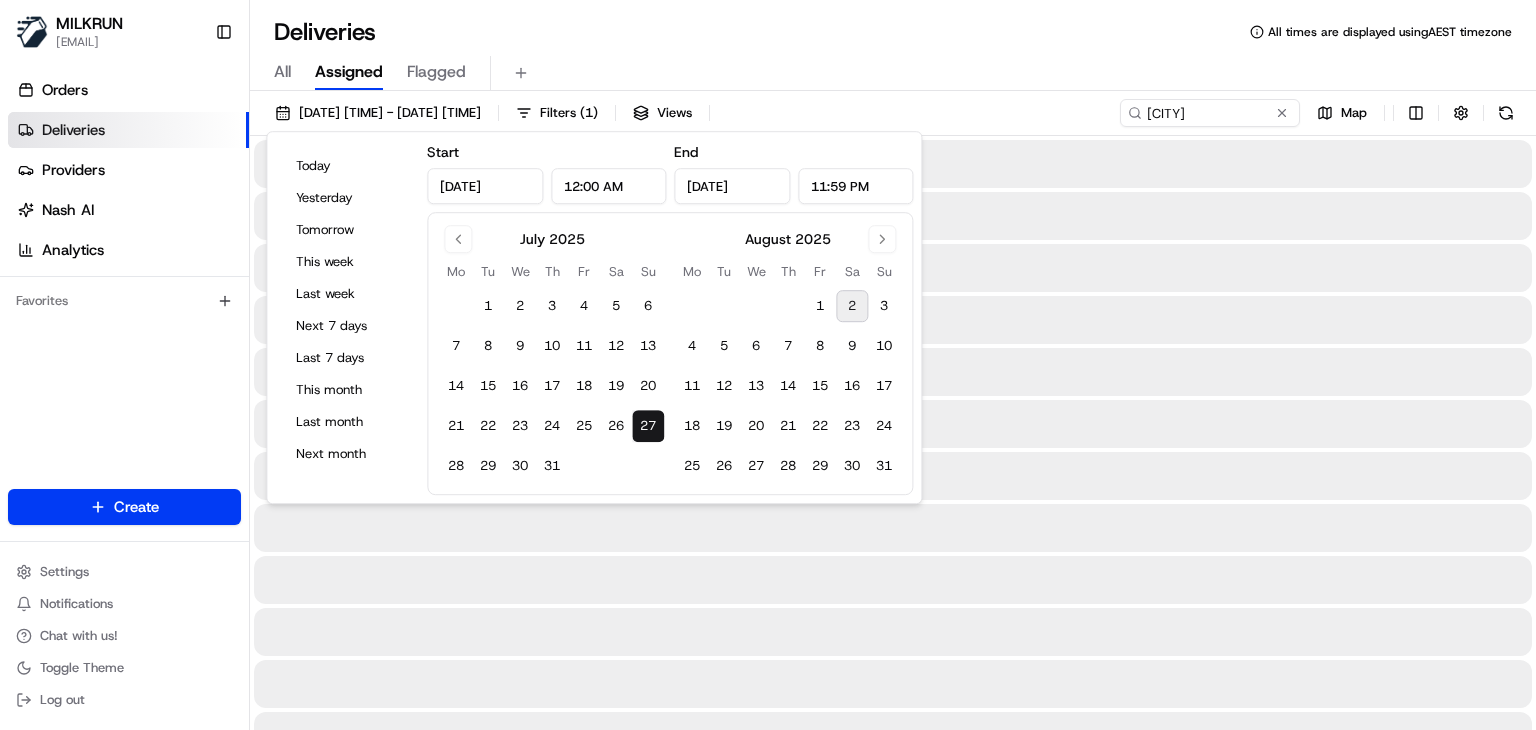 click on "27" at bounding box center [648, 426] 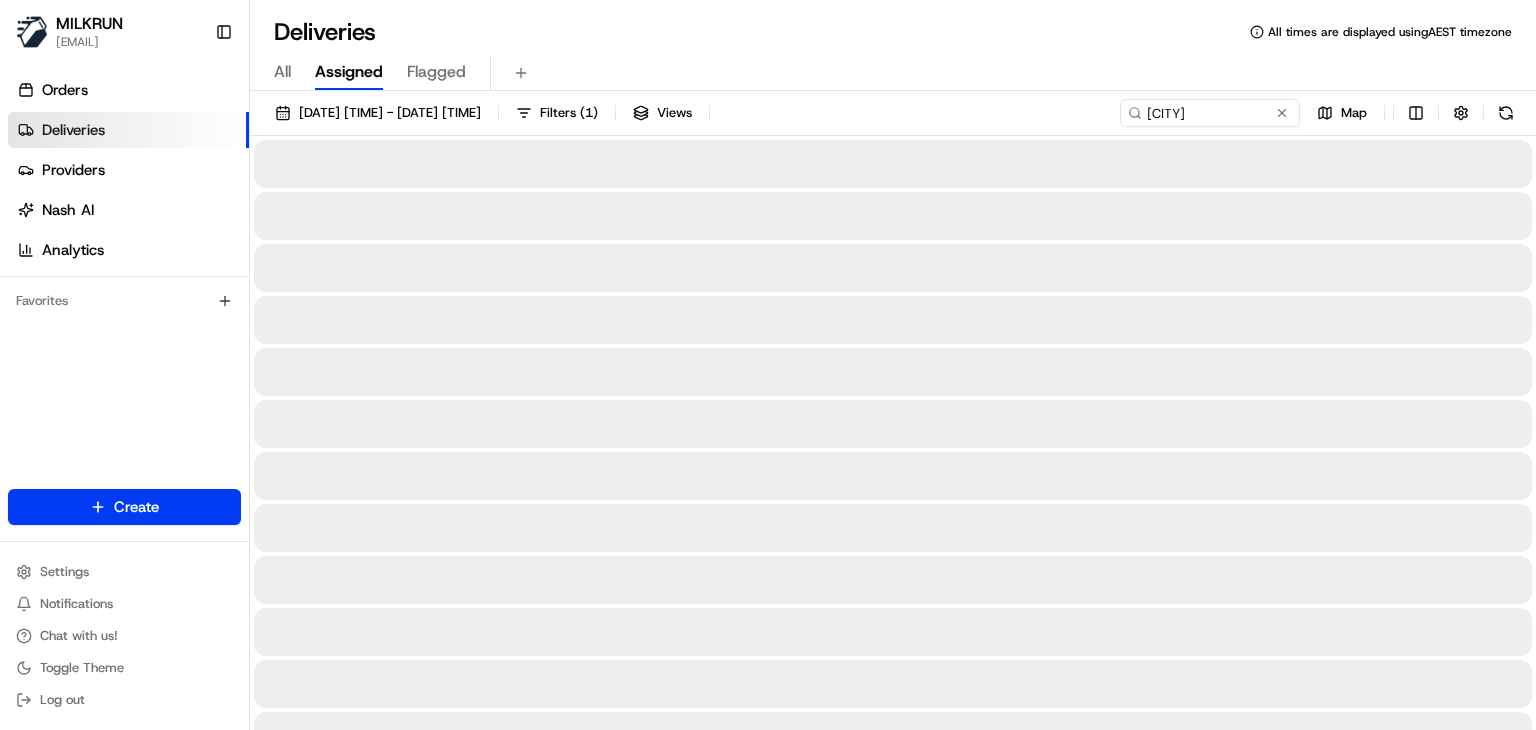 click on "Deliveries All times are displayed using  AEST   timezone" at bounding box center [893, 32] 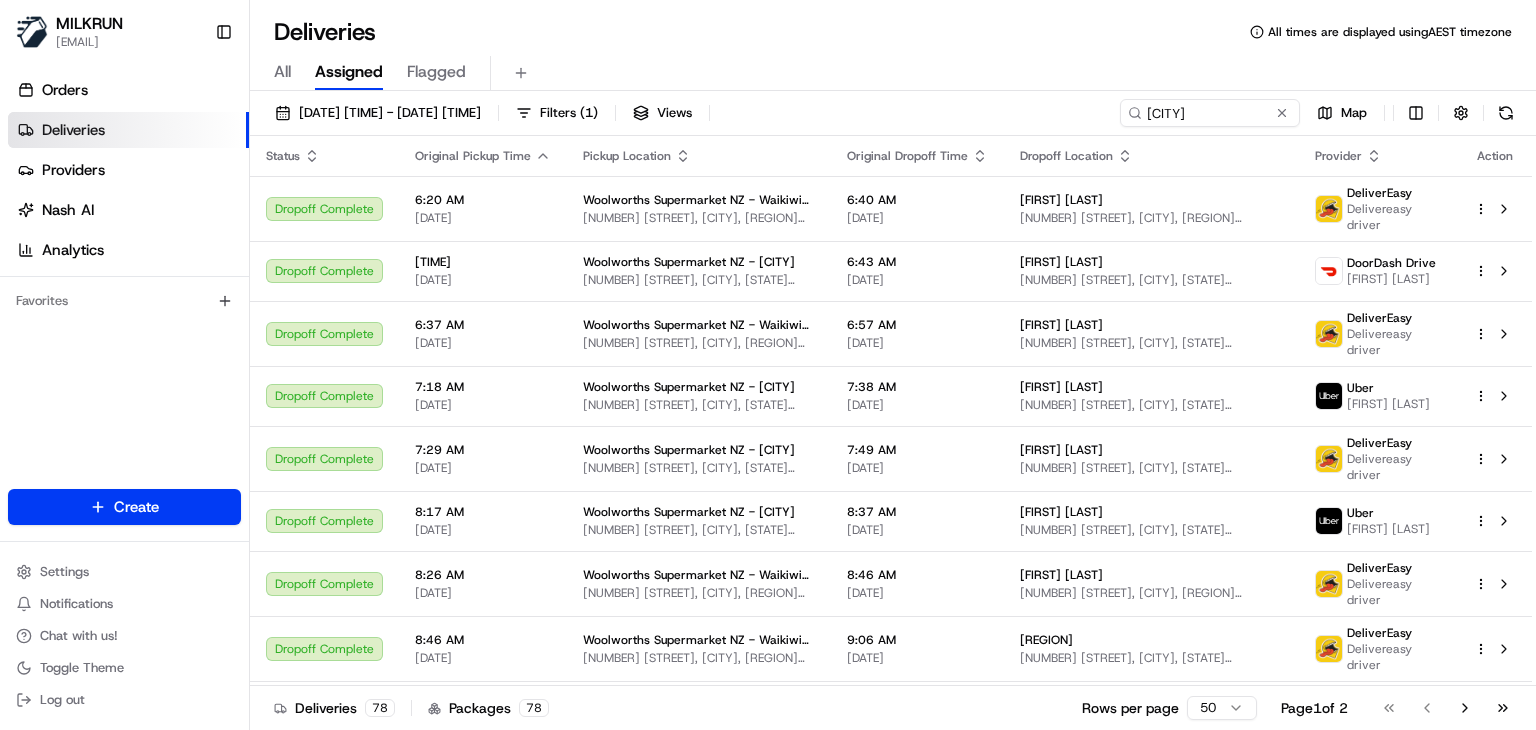click on "Deliveries All times are displayed using  AEST   timezone" at bounding box center [893, 32] 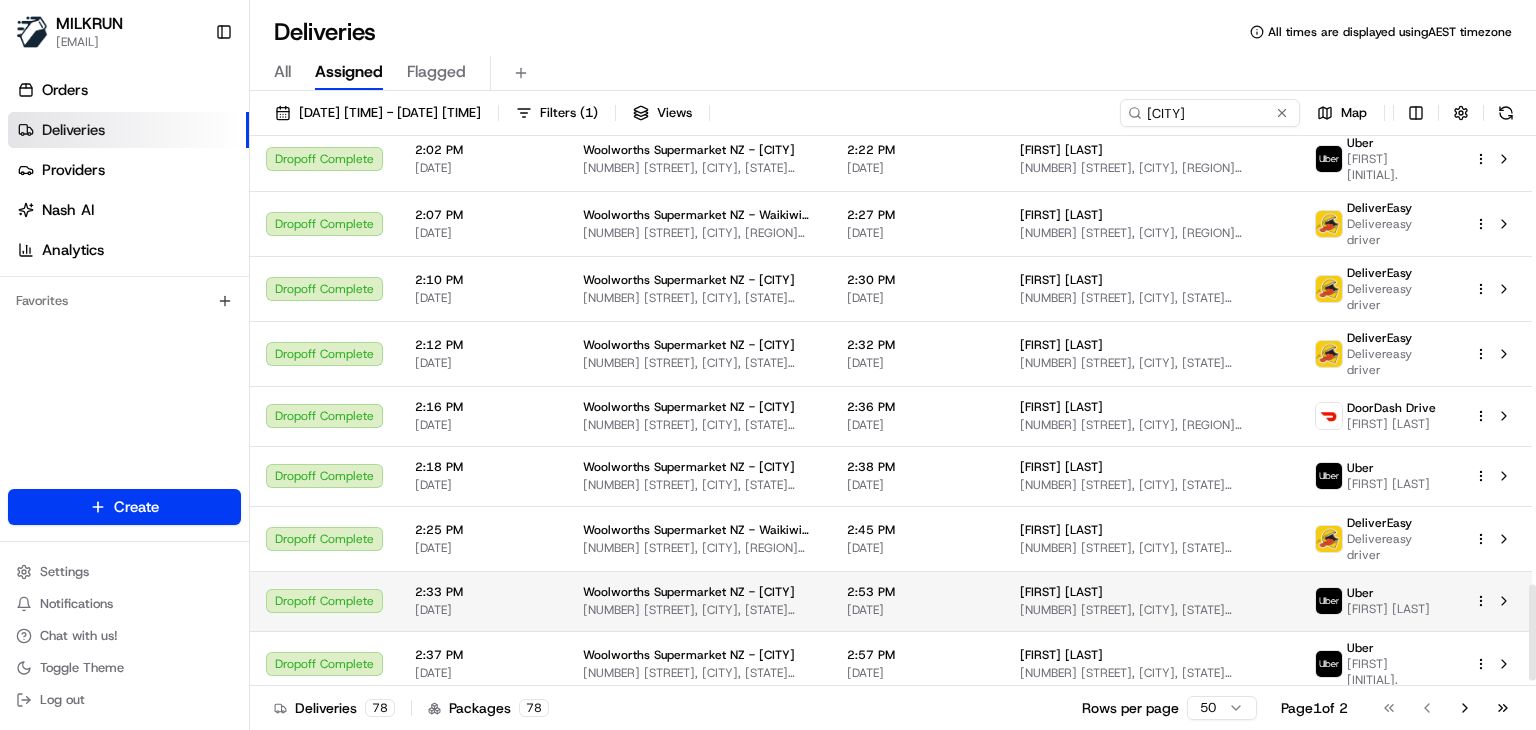 scroll, scrollTop: 2591, scrollLeft: 0, axis: vertical 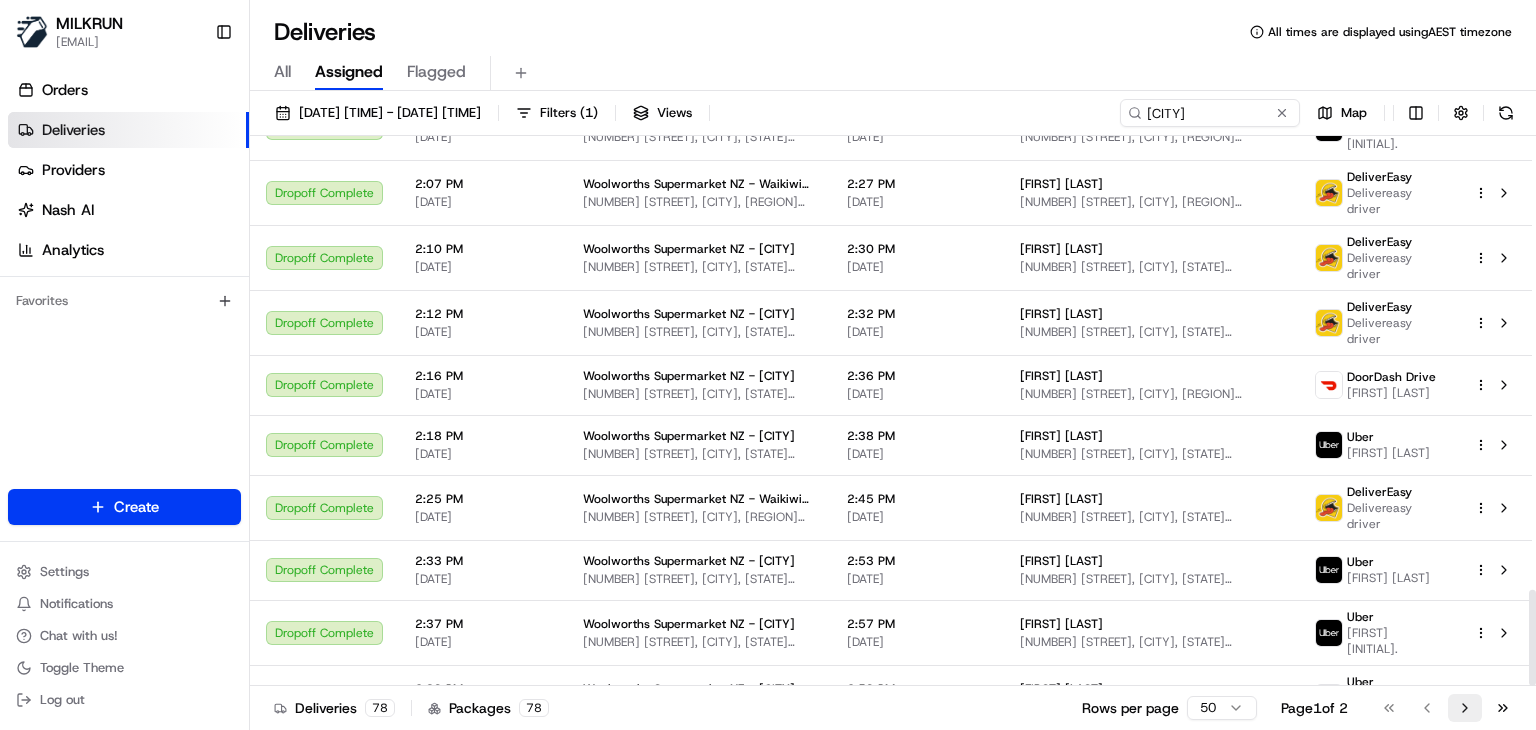 click on "Go to next page" at bounding box center [1465, 708] 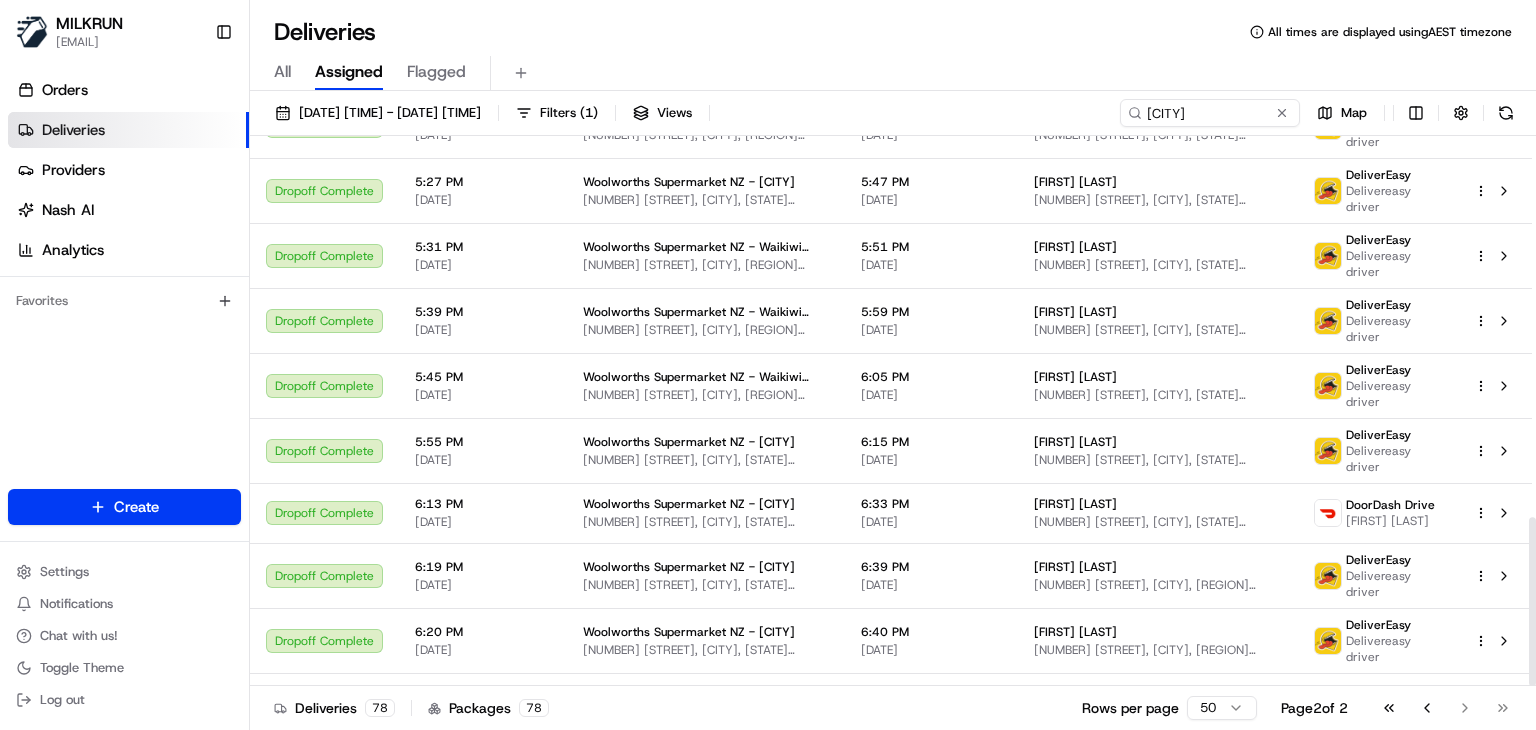 scroll, scrollTop: 1242, scrollLeft: 0, axis: vertical 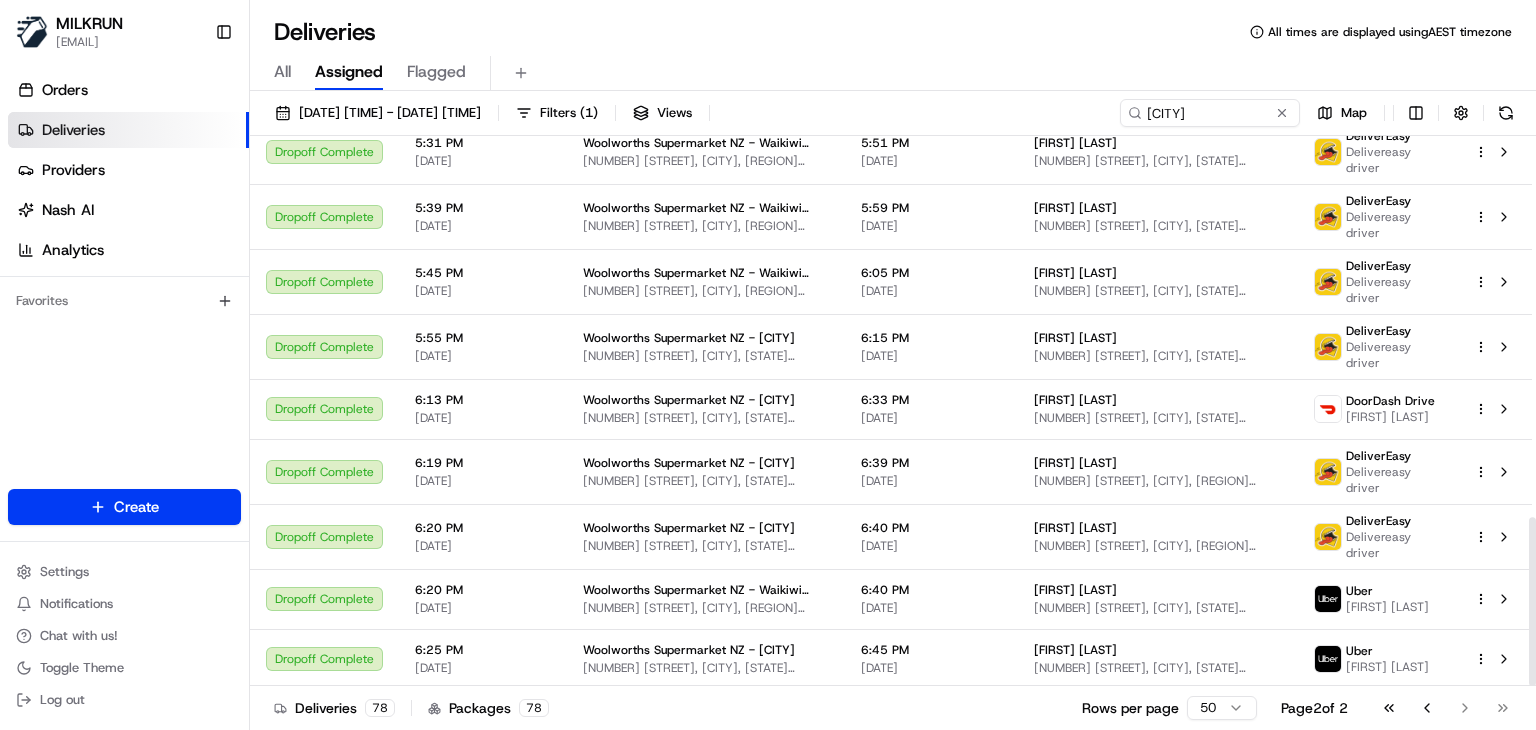 click on "Go to first page Go to previous page Go to next page Go to last page" at bounding box center (1446, 708) 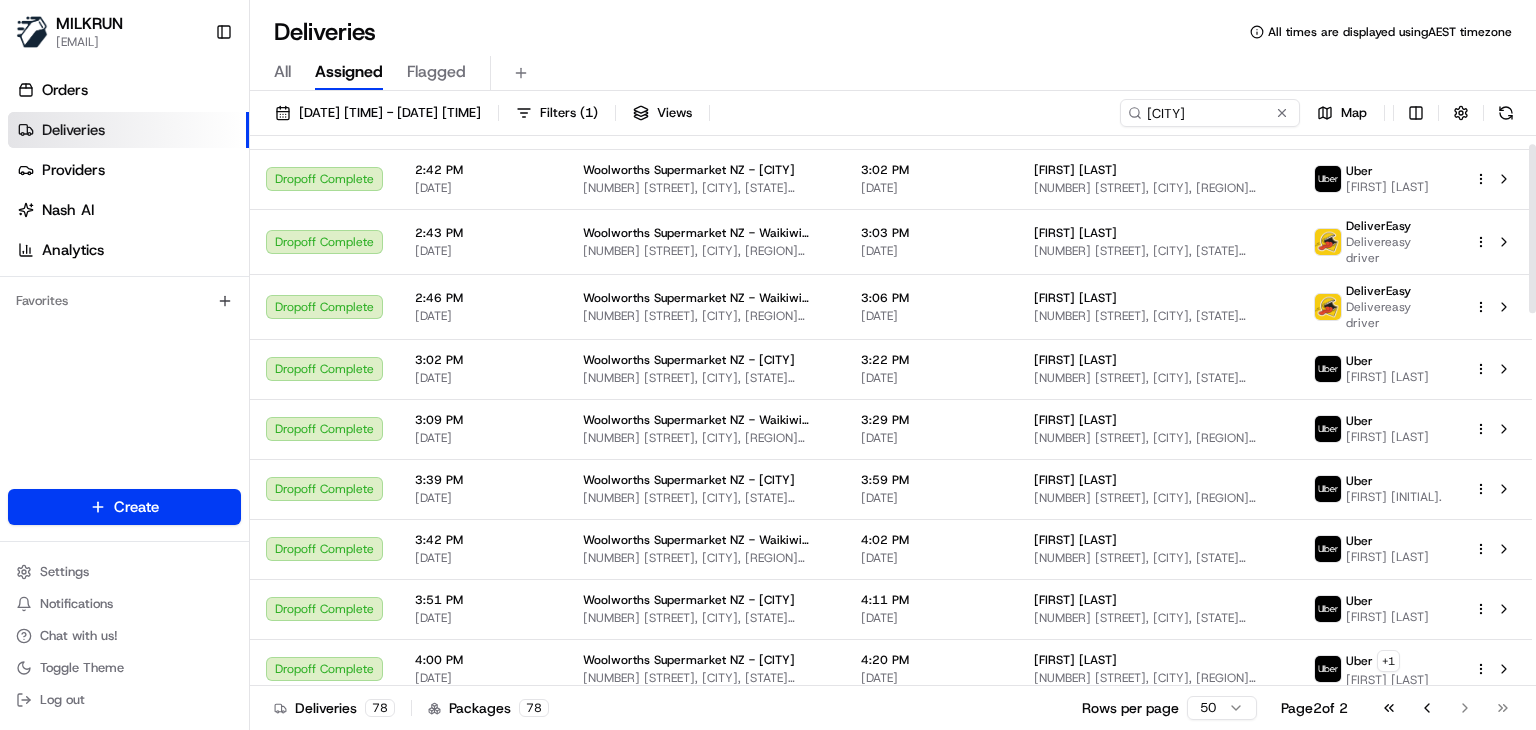 scroll, scrollTop: 0, scrollLeft: 0, axis: both 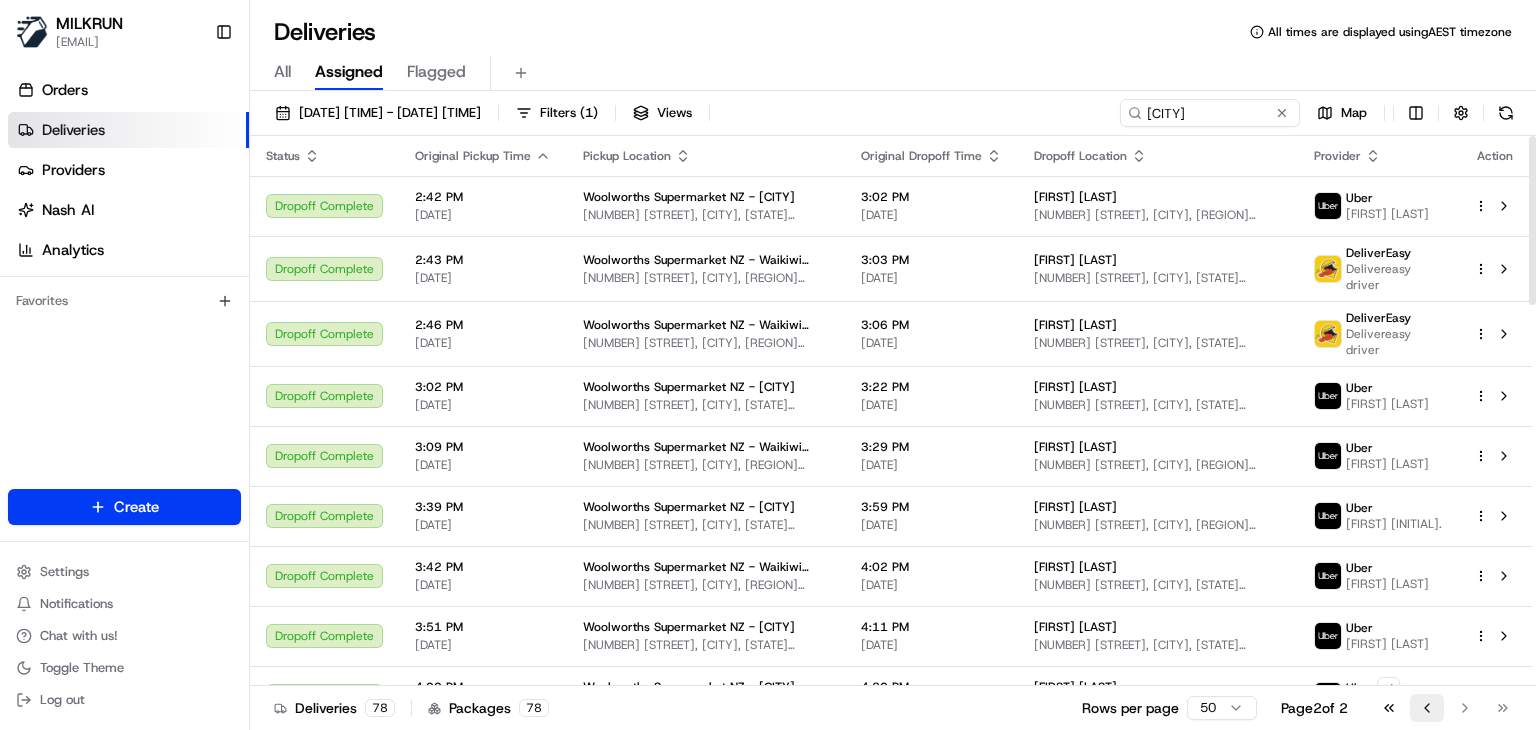 click on "Go to previous page" at bounding box center [1427, 708] 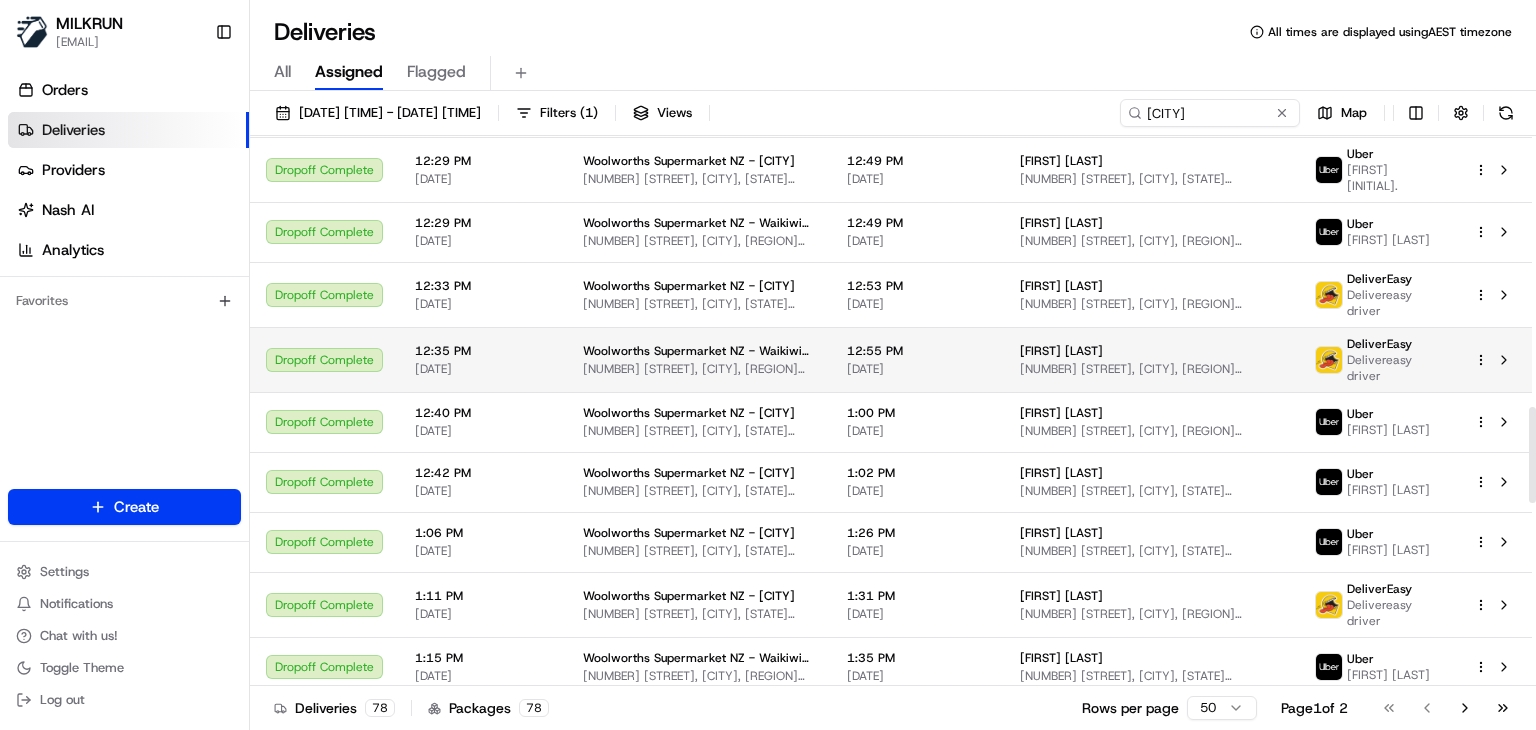 scroll, scrollTop: 1551, scrollLeft: 0, axis: vertical 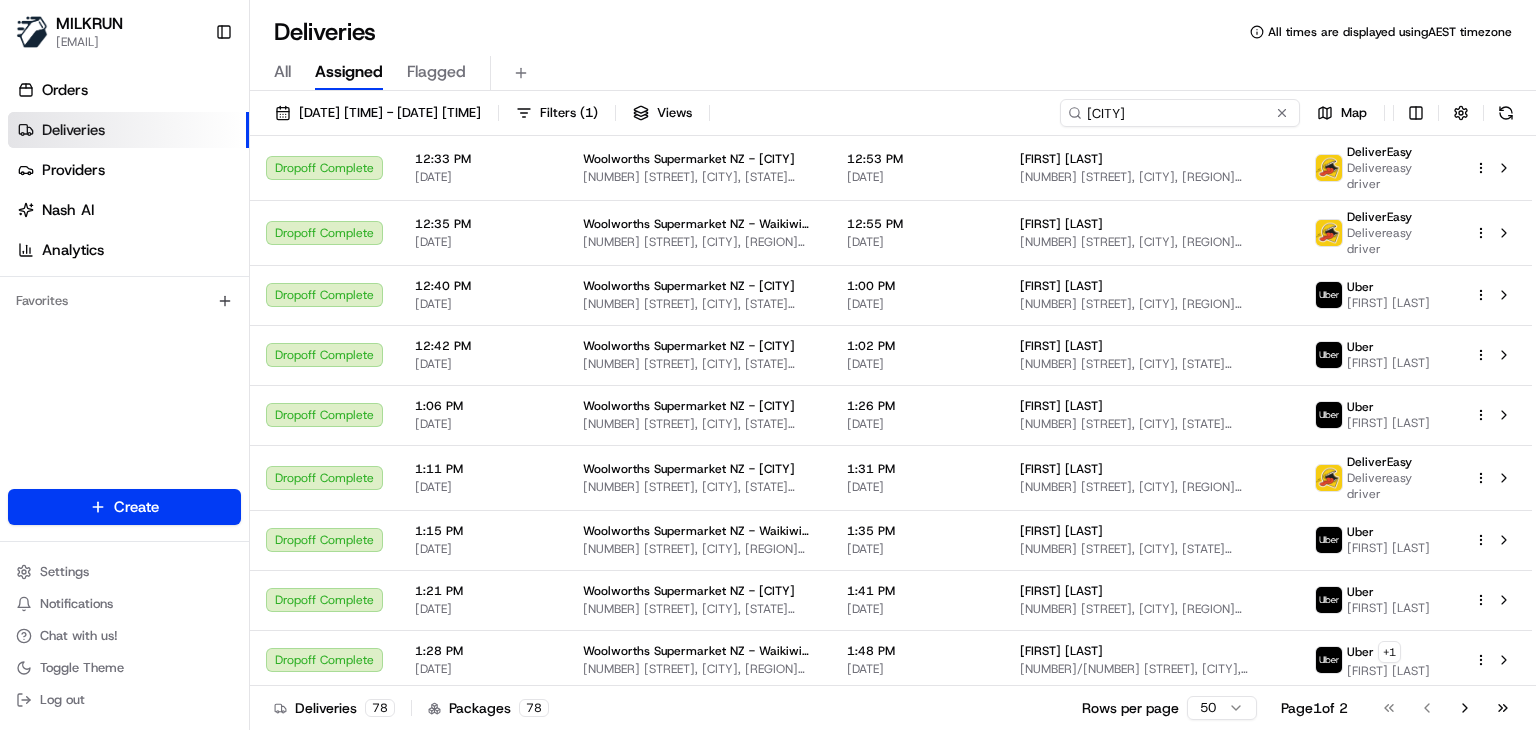 click on "Invercargill" at bounding box center (1180, 113) 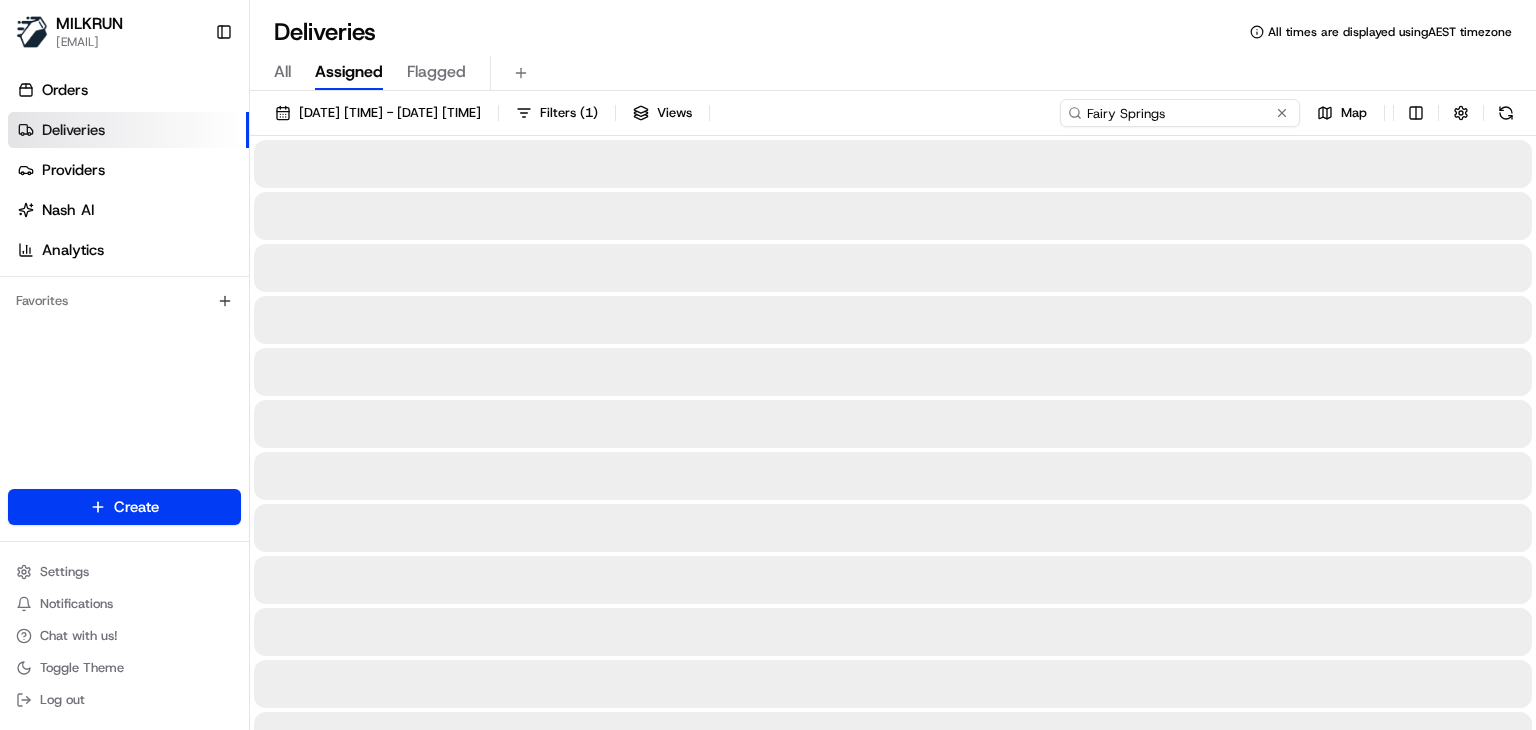type on "Fairy Springs" 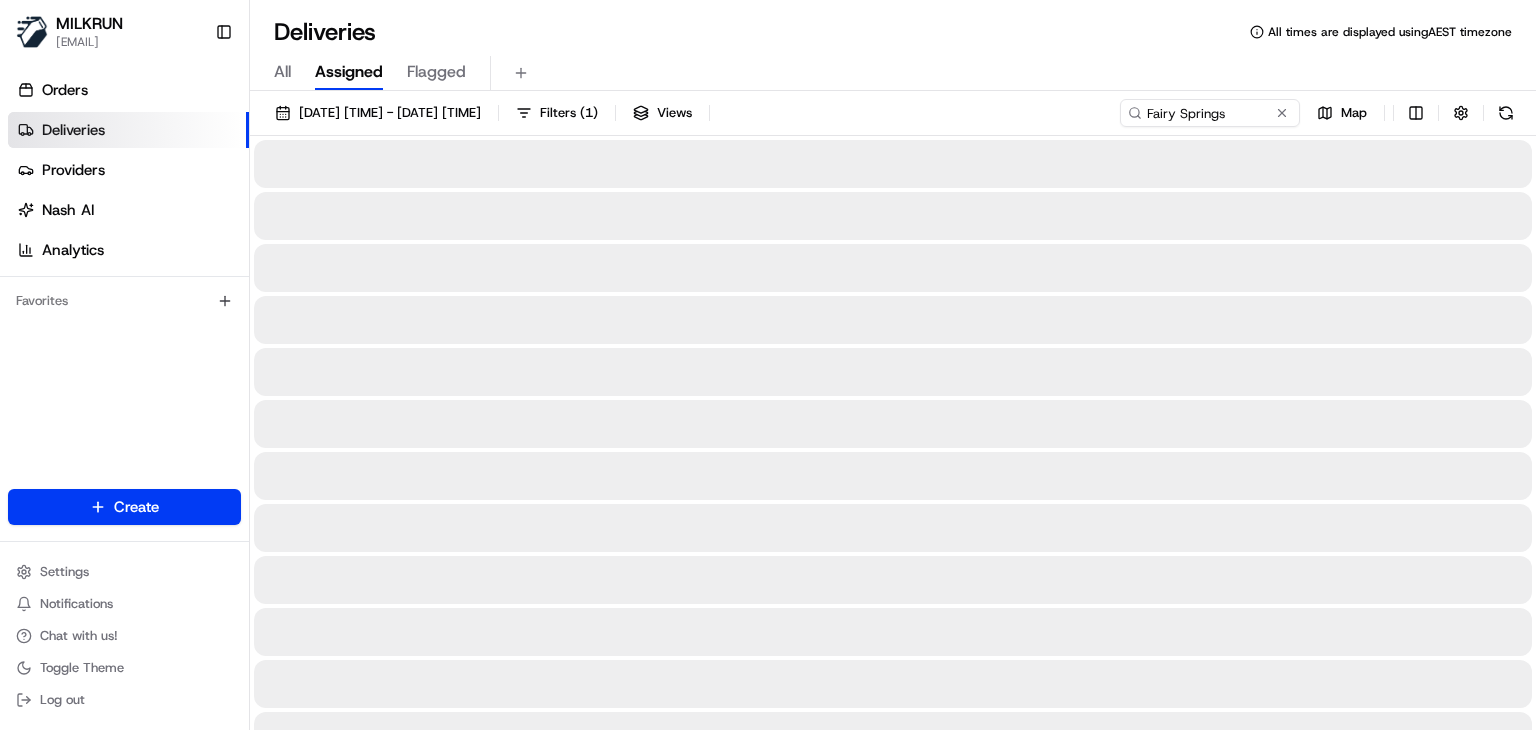 click on "All Assigned Flagged" at bounding box center (893, 73) 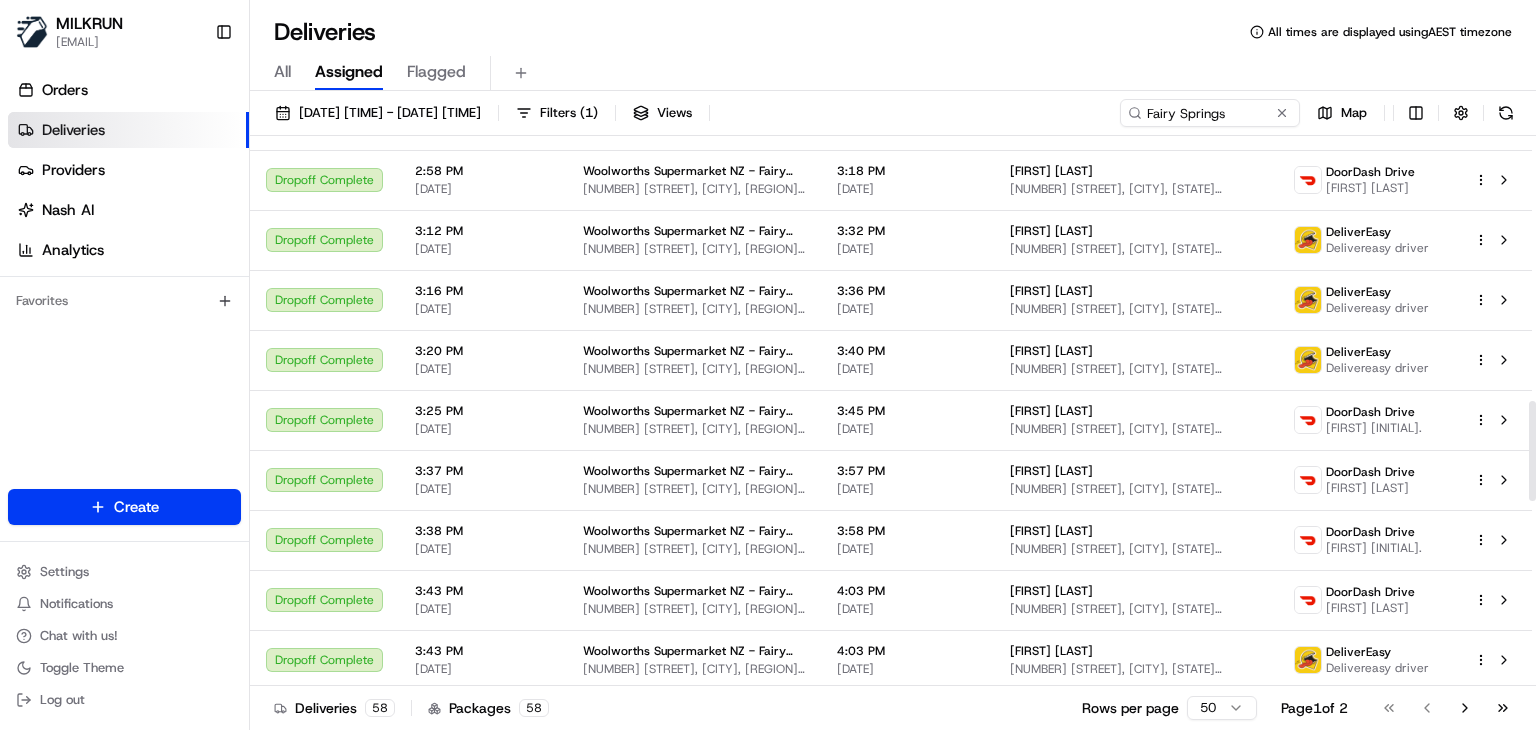 scroll, scrollTop: 1467, scrollLeft: 0, axis: vertical 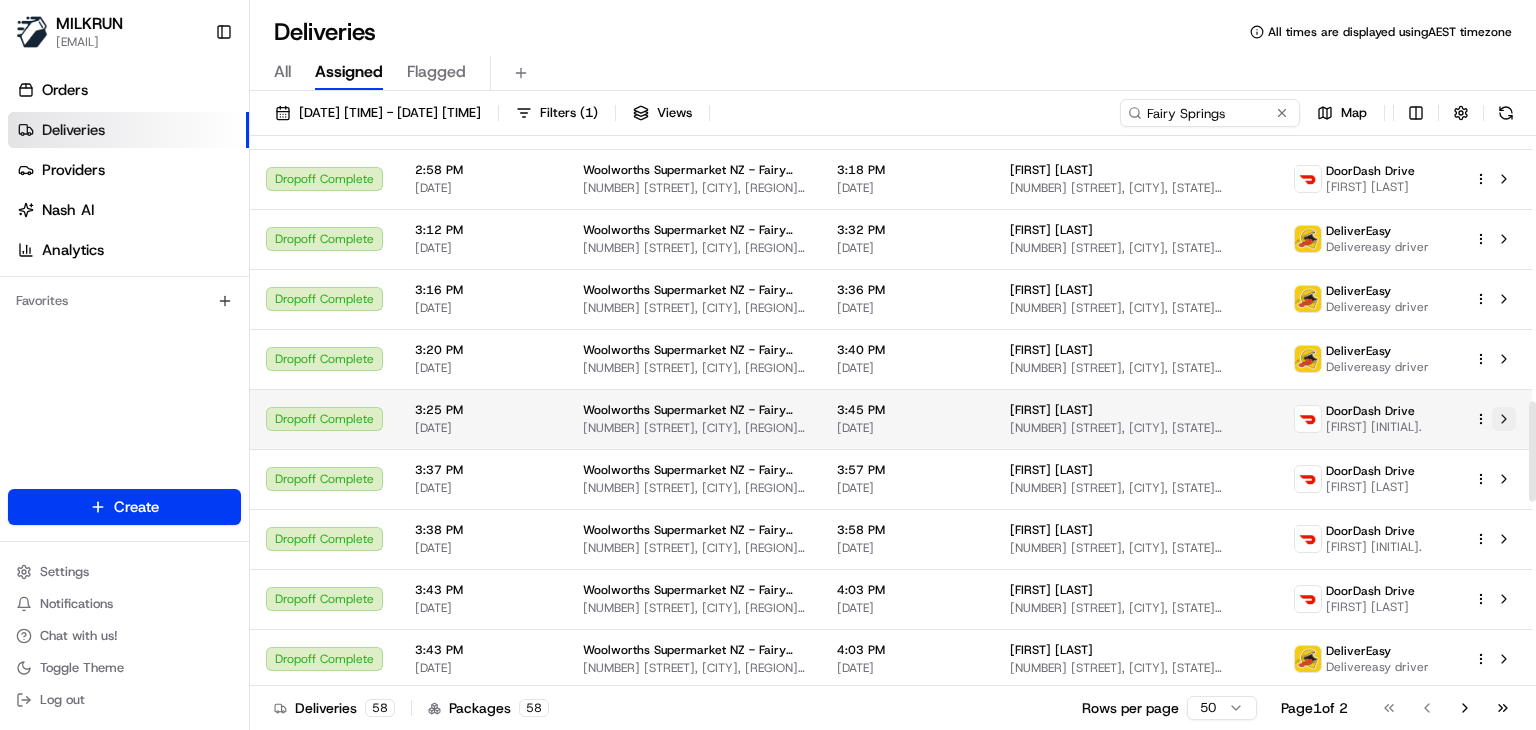 click at bounding box center [1504, 419] 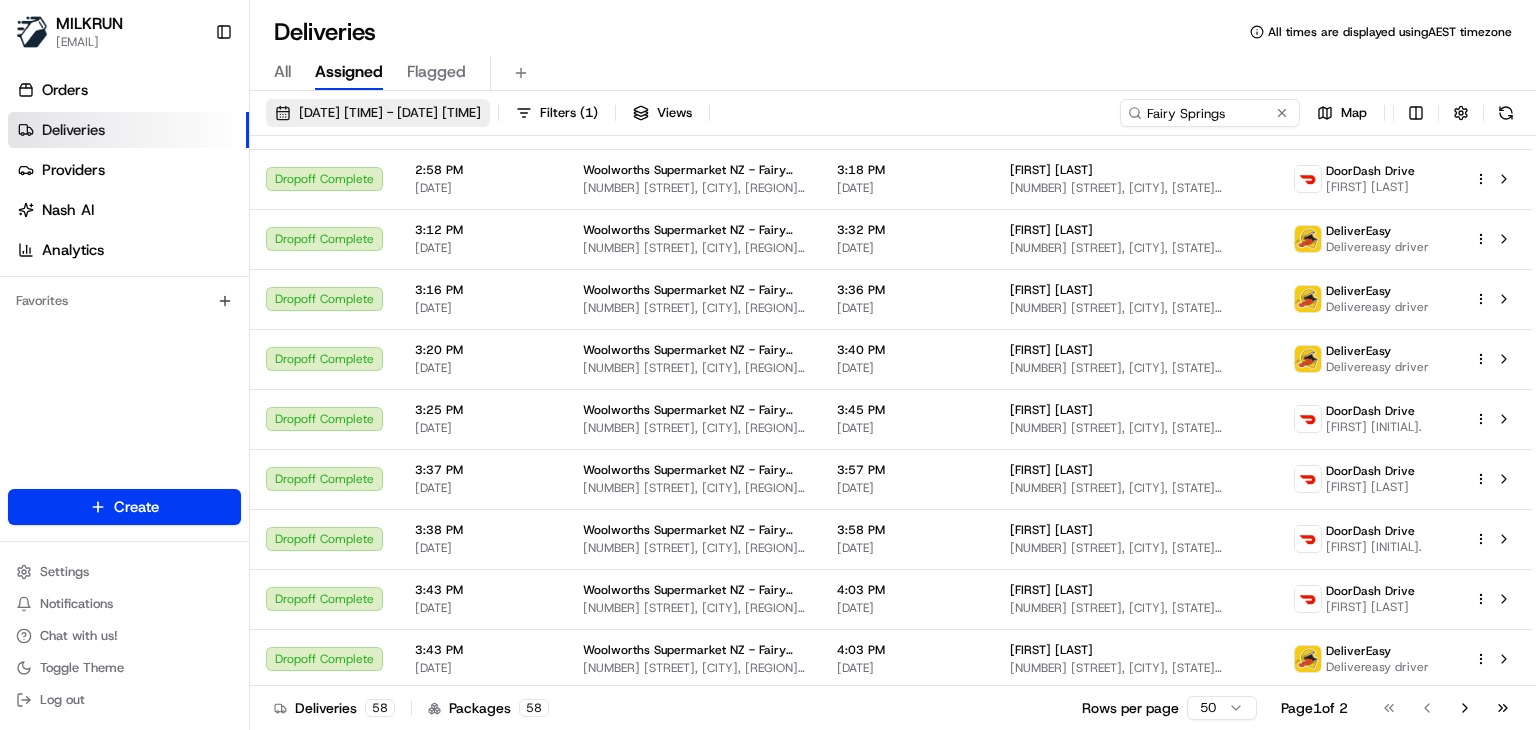 click on "27/07/2025 12:00 AM - 27/07/2025 11:59 PM" at bounding box center (390, 113) 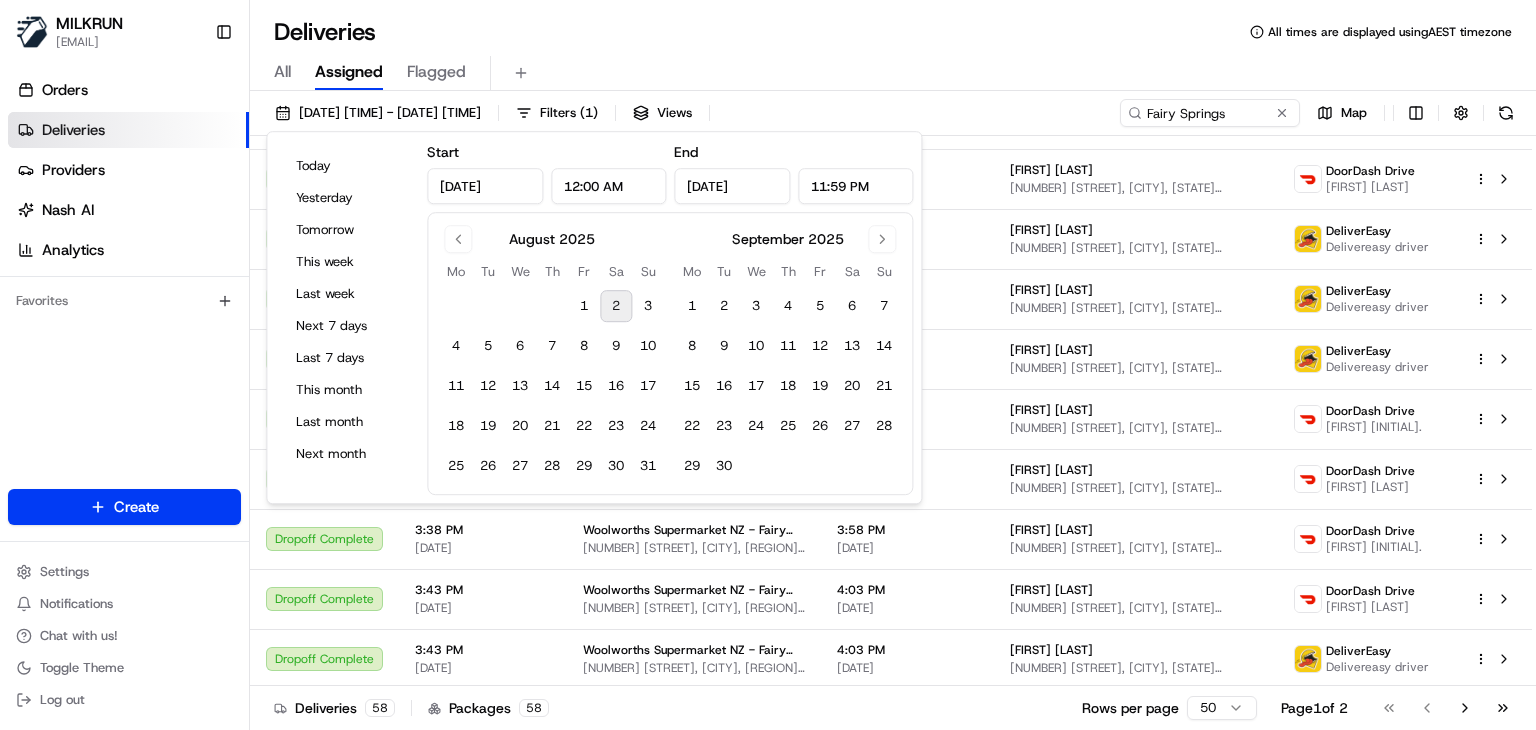 click on "2" at bounding box center [616, 306] 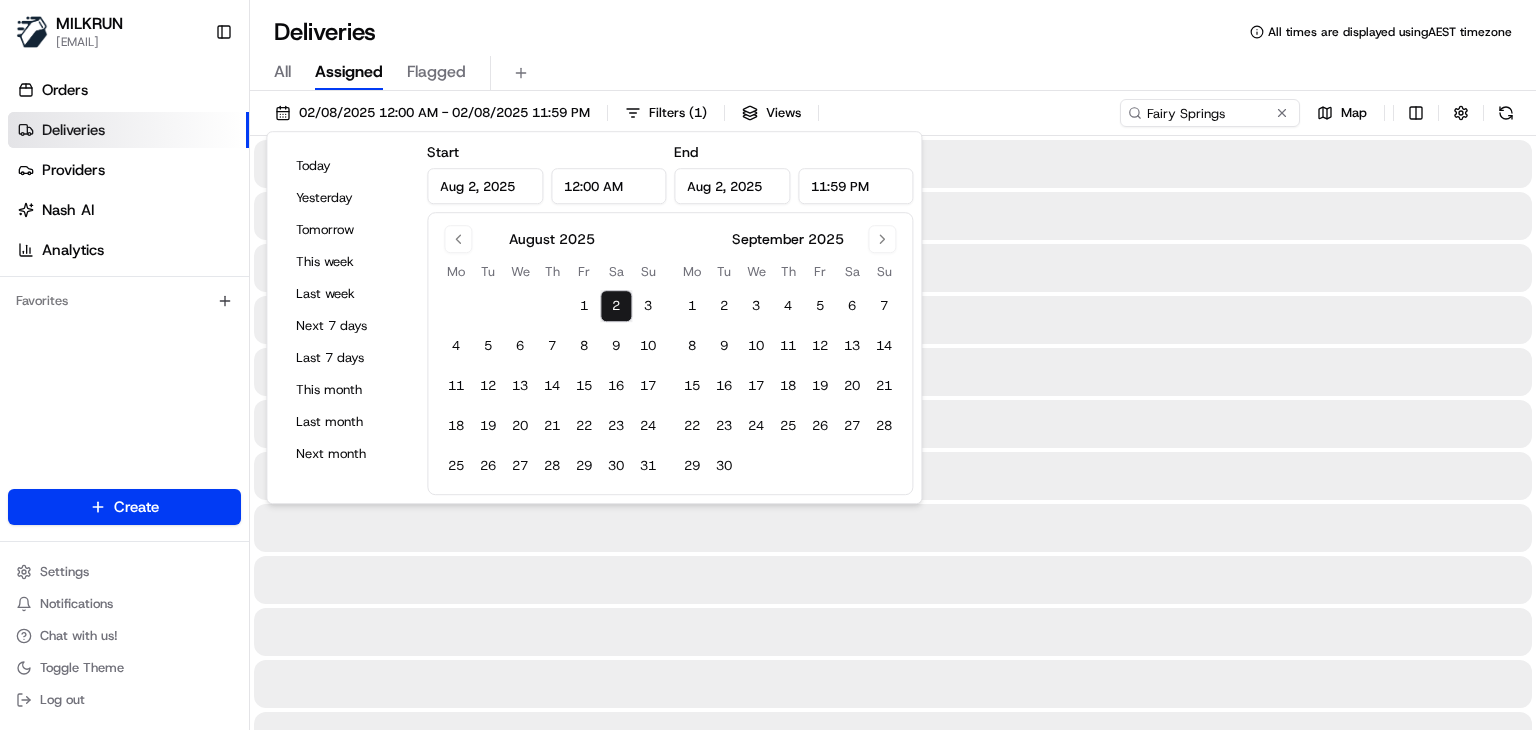 click on "2" at bounding box center [616, 306] 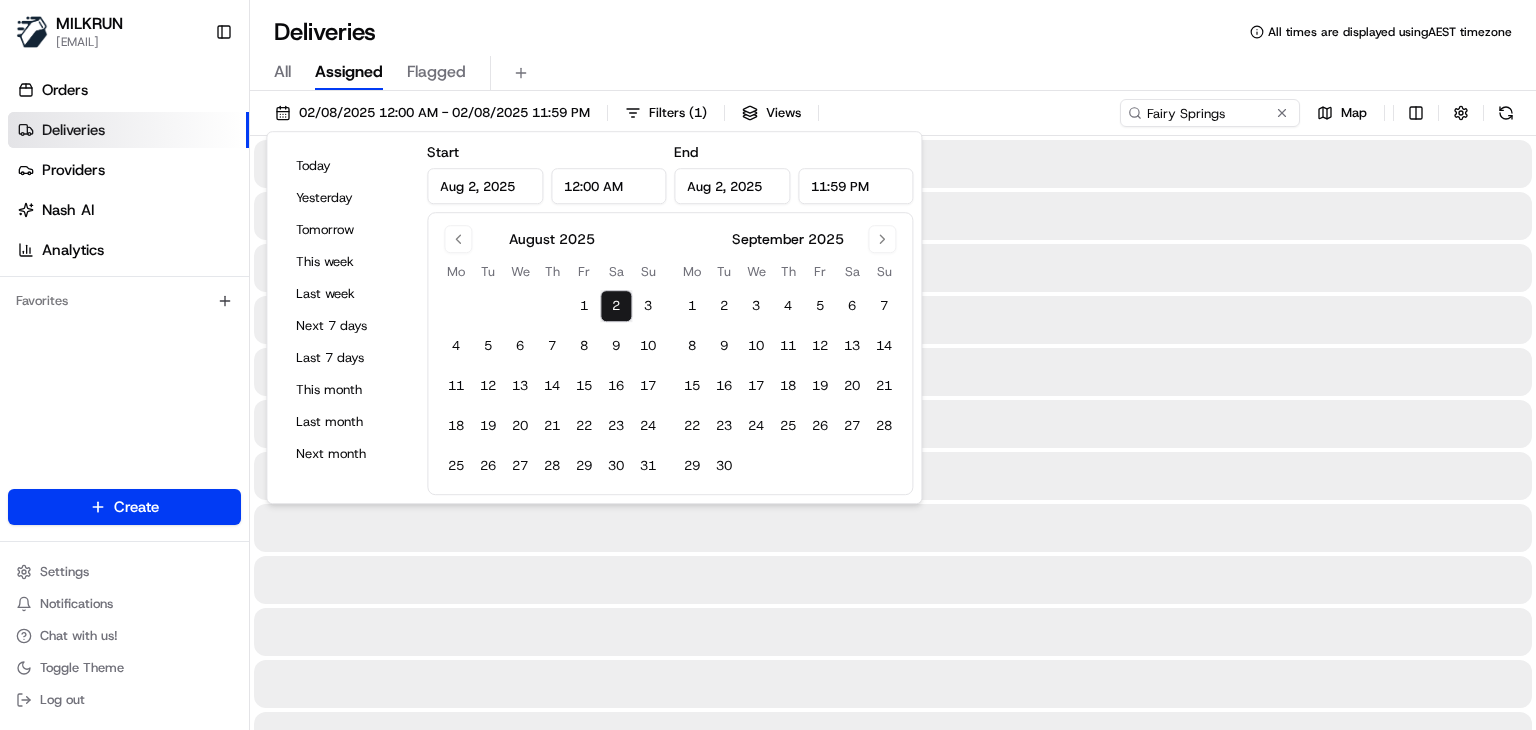 click on "MILKRUN ssubedi2@woolworths.com.au Toggle Sidebar Orders Deliveries Providers Nash AI Analytics Favorites Main Menu Members & Organization Organization Users Roles Preferences Customization Tracking Orchestration Automations Locations Pickup Locations Dropoff Locations AI Support Call Agent Billing Billing Refund Requests Integrations Notification Triggers Webhooks API Keys Request Logs Create Settings Notifications Chat with us! Toggle Theme Log out Deliveries All times are displayed using  AEST   timezone All Assigned Flagged 02/08/2025 12:00 AM - 02/08/2025 11:59 PM Filters ( 1 ) Views Fairy Springs Map
Press space bar to start a drag.
When dragging you can use the arrow keys to move the item around and escape to cancel.
Some screen readers may require you to be in focus mode or to use your pass through key
Today Yesterday Tomorrow This week Last week Next 7 days Last 7 days This month Last month Next month Start Aug 2, 2025 12:00 AM End Aug 2, 2025 11:59 PM August 2025" at bounding box center (768, 365) 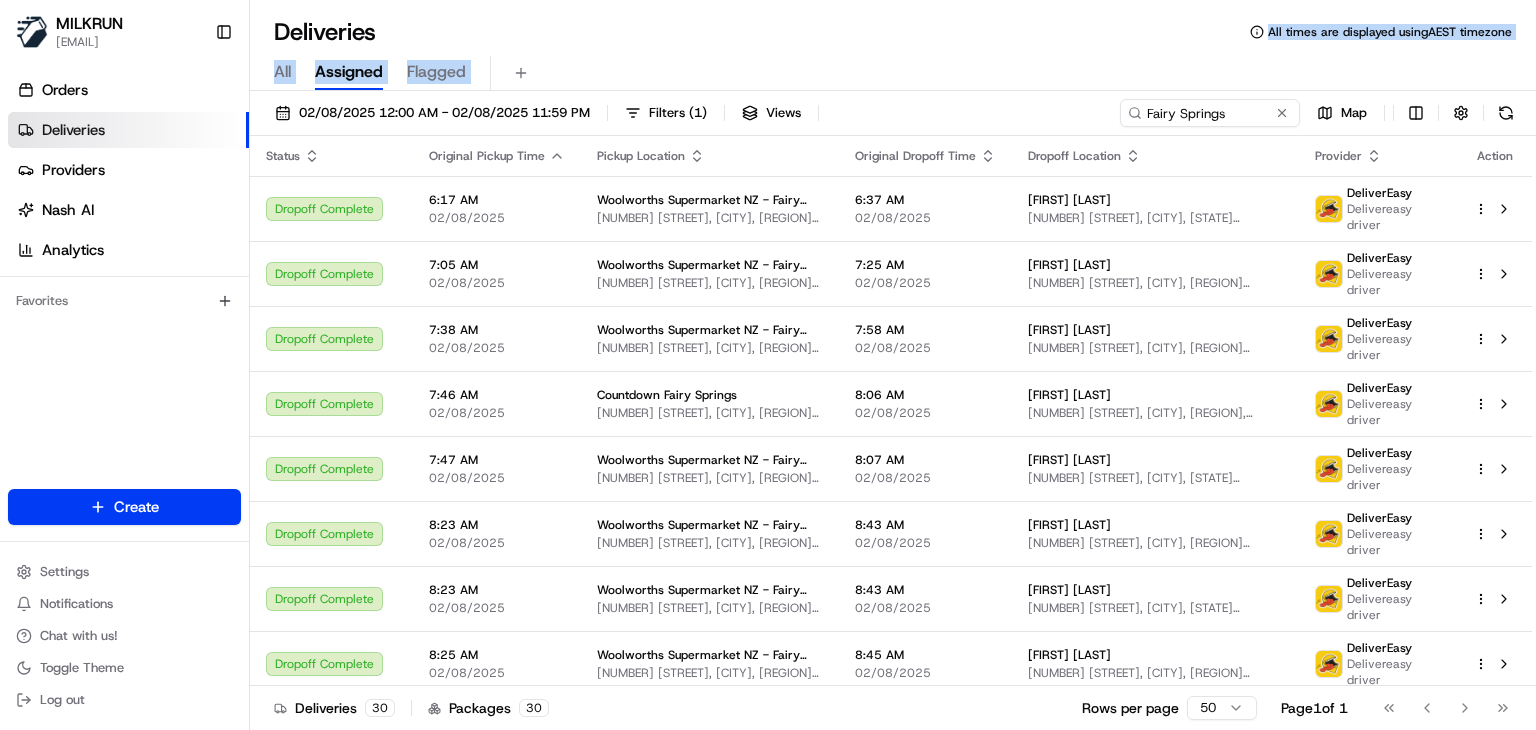 click on "Deliveries All times are displayed using  AEST   timezone" at bounding box center [893, 32] 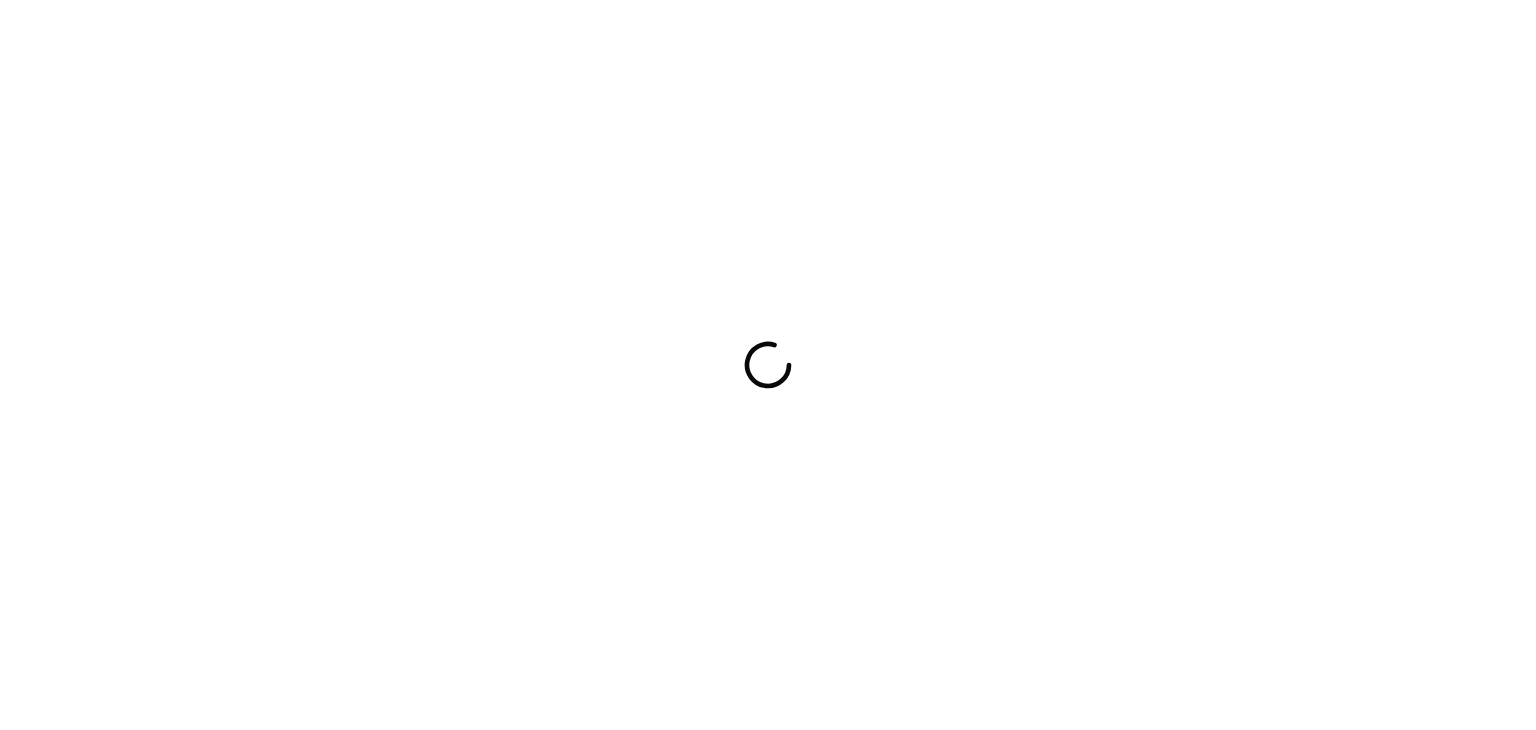 scroll, scrollTop: 0, scrollLeft: 0, axis: both 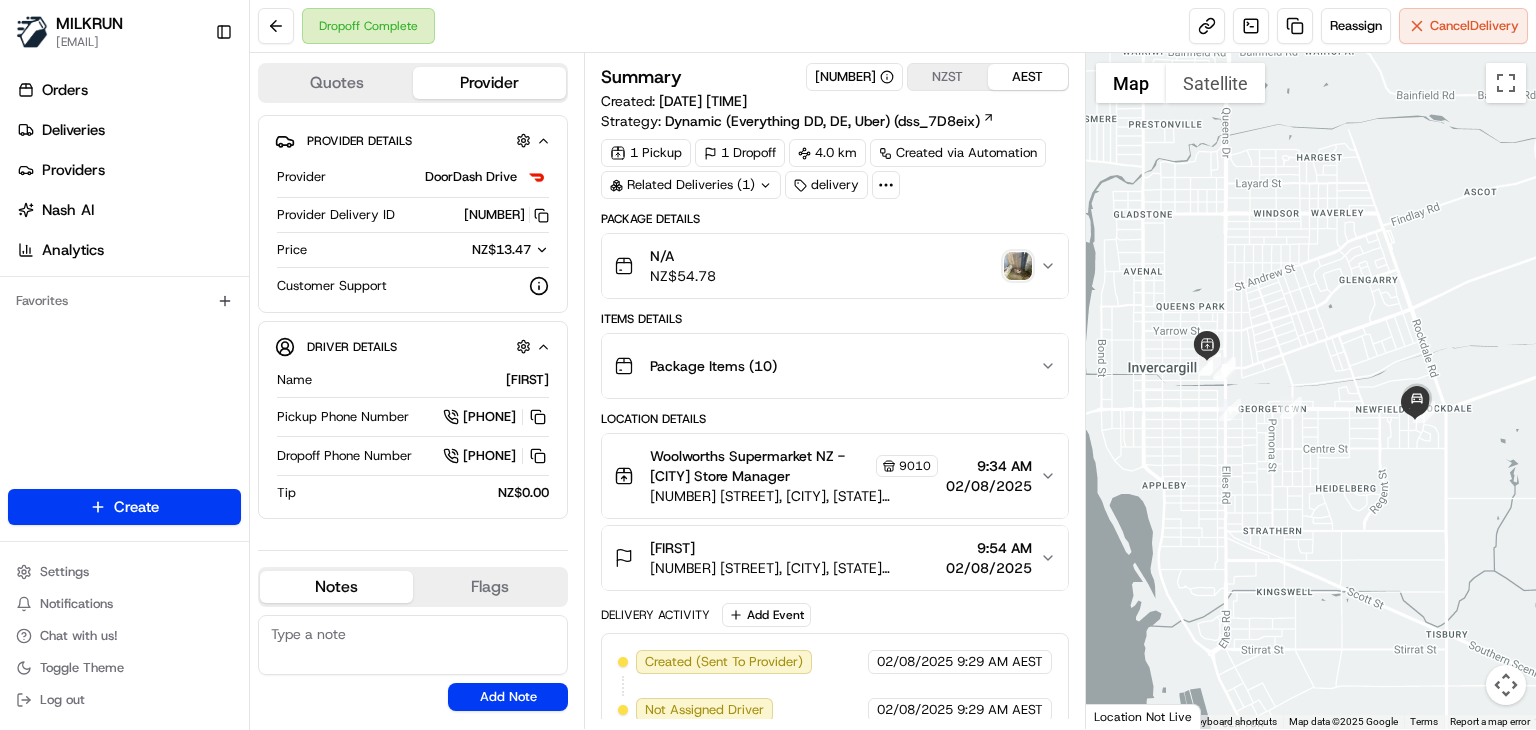 click at bounding box center (1018, 266) 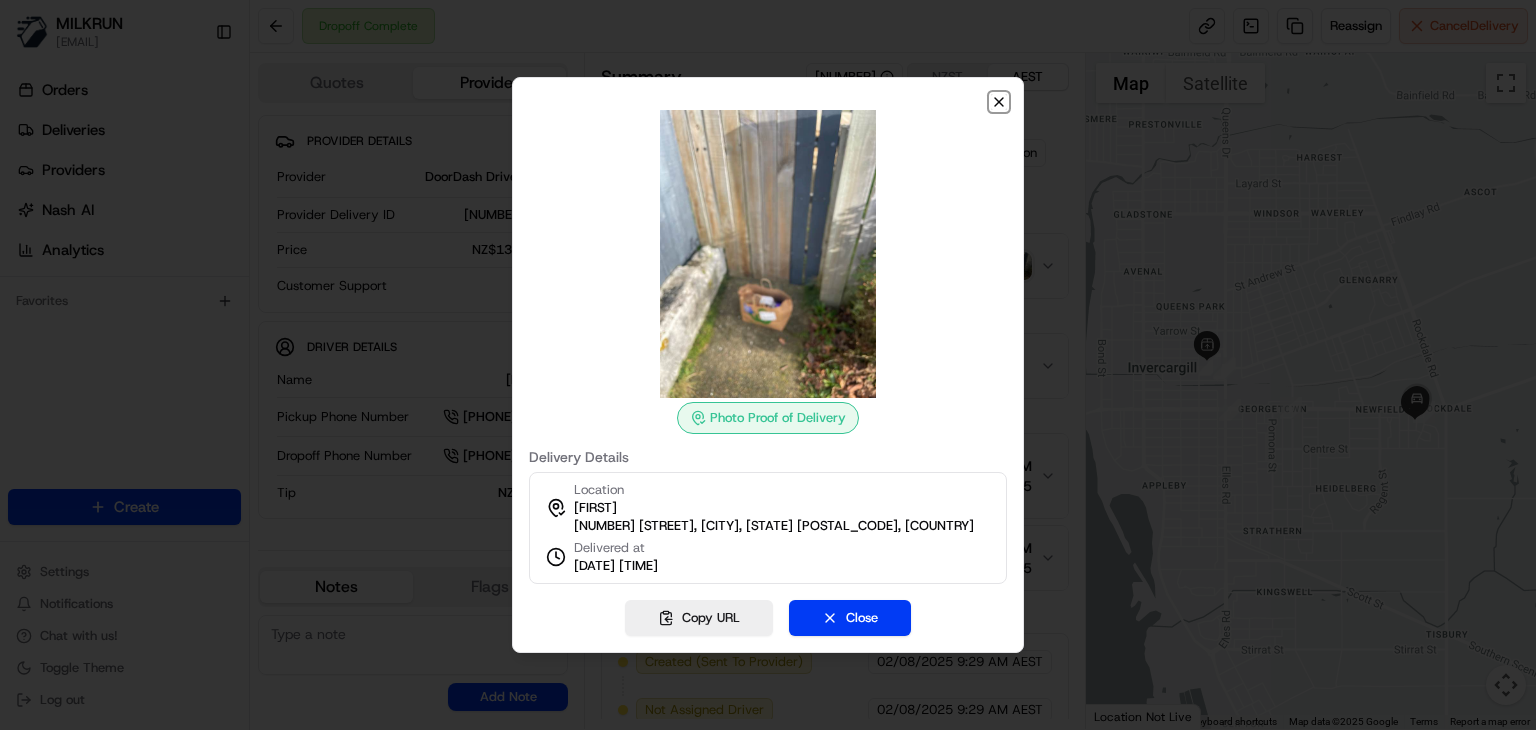 click 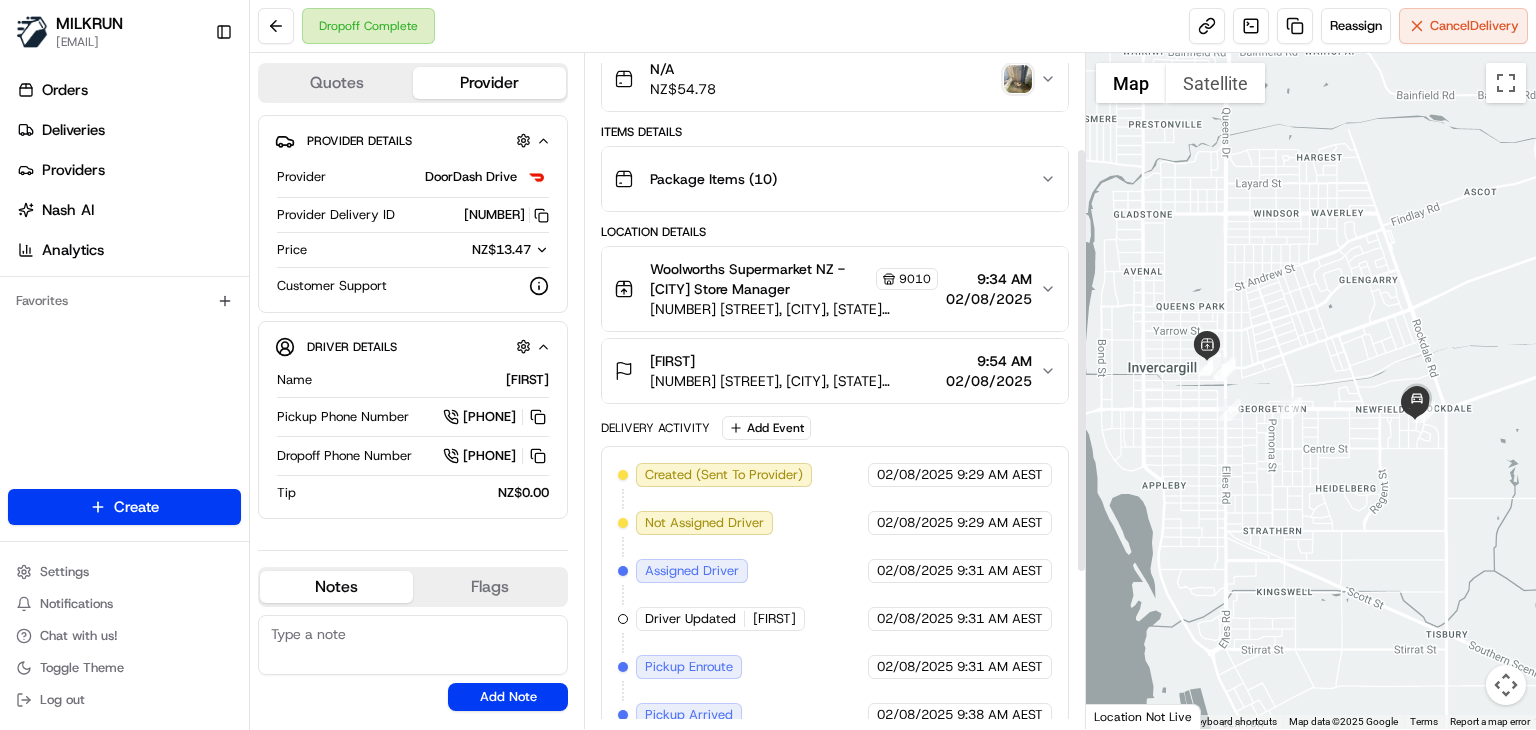 scroll, scrollTop: 0, scrollLeft: 0, axis: both 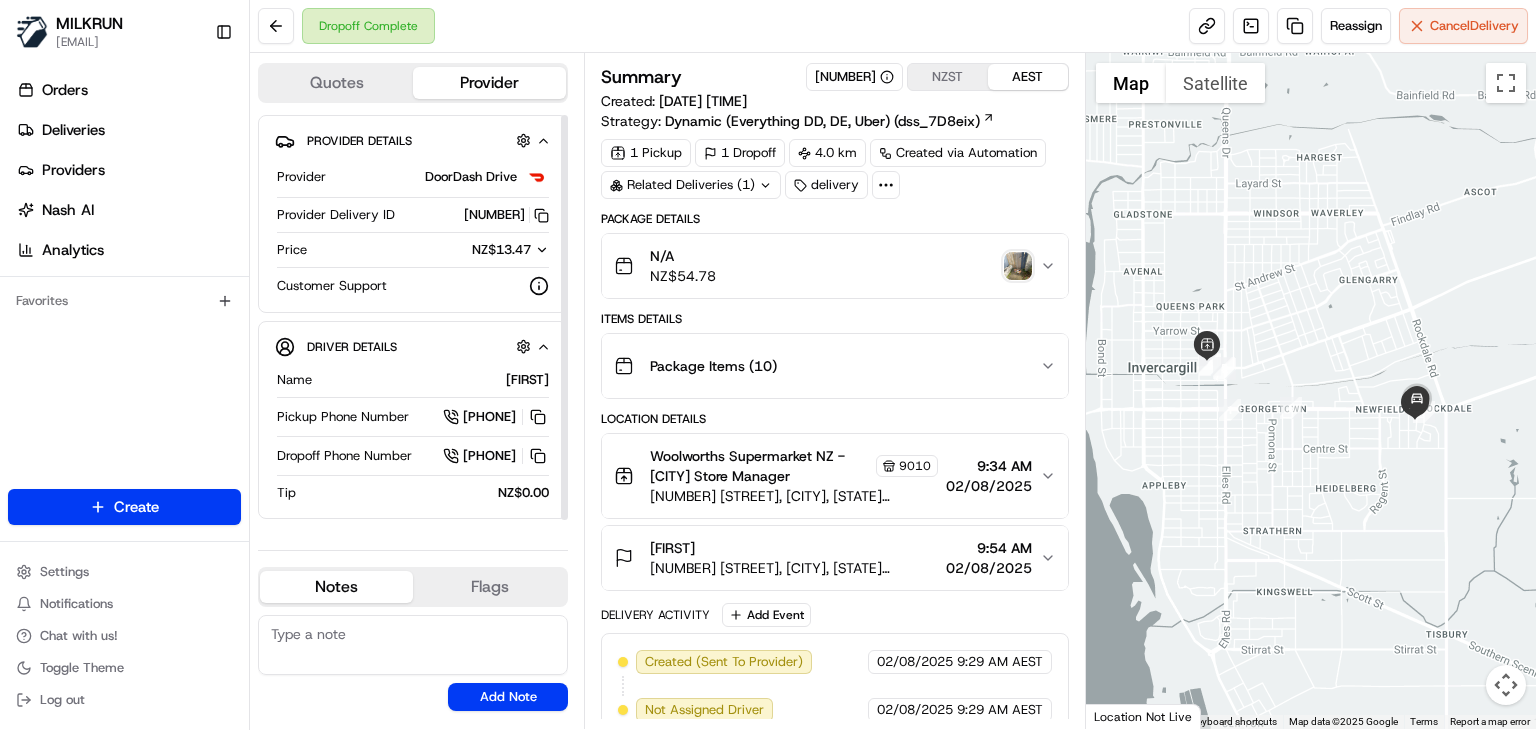 click on "Driver Details Hidden ( 10 ) Name Dennis M. Pickup Phone Number +64 9 801 6042 Dropoff Phone Number +64 6 888 7057 Tip NZ$0.00" at bounding box center [413, 420] 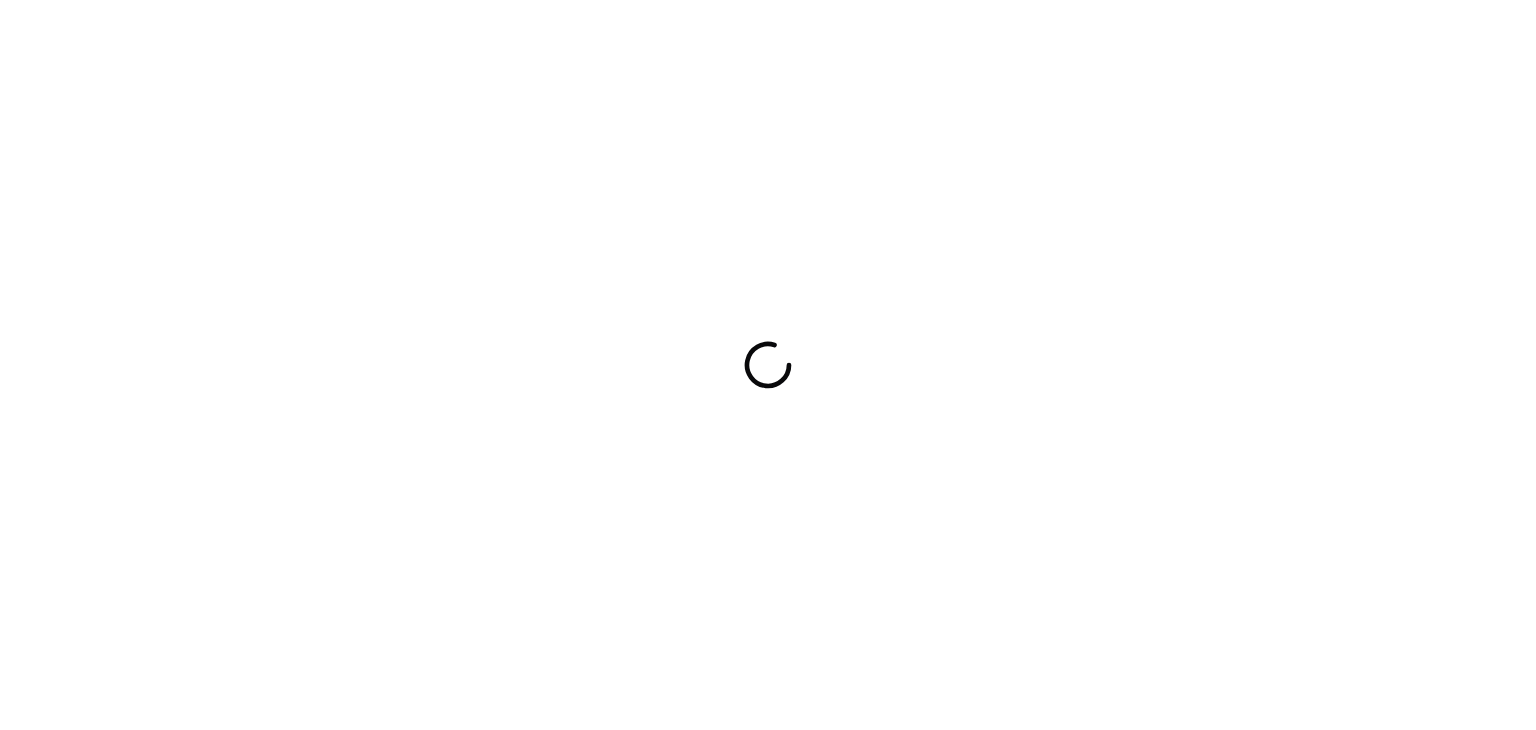 scroll, scrollTop: 0, scrollLeft: 0, axis: both 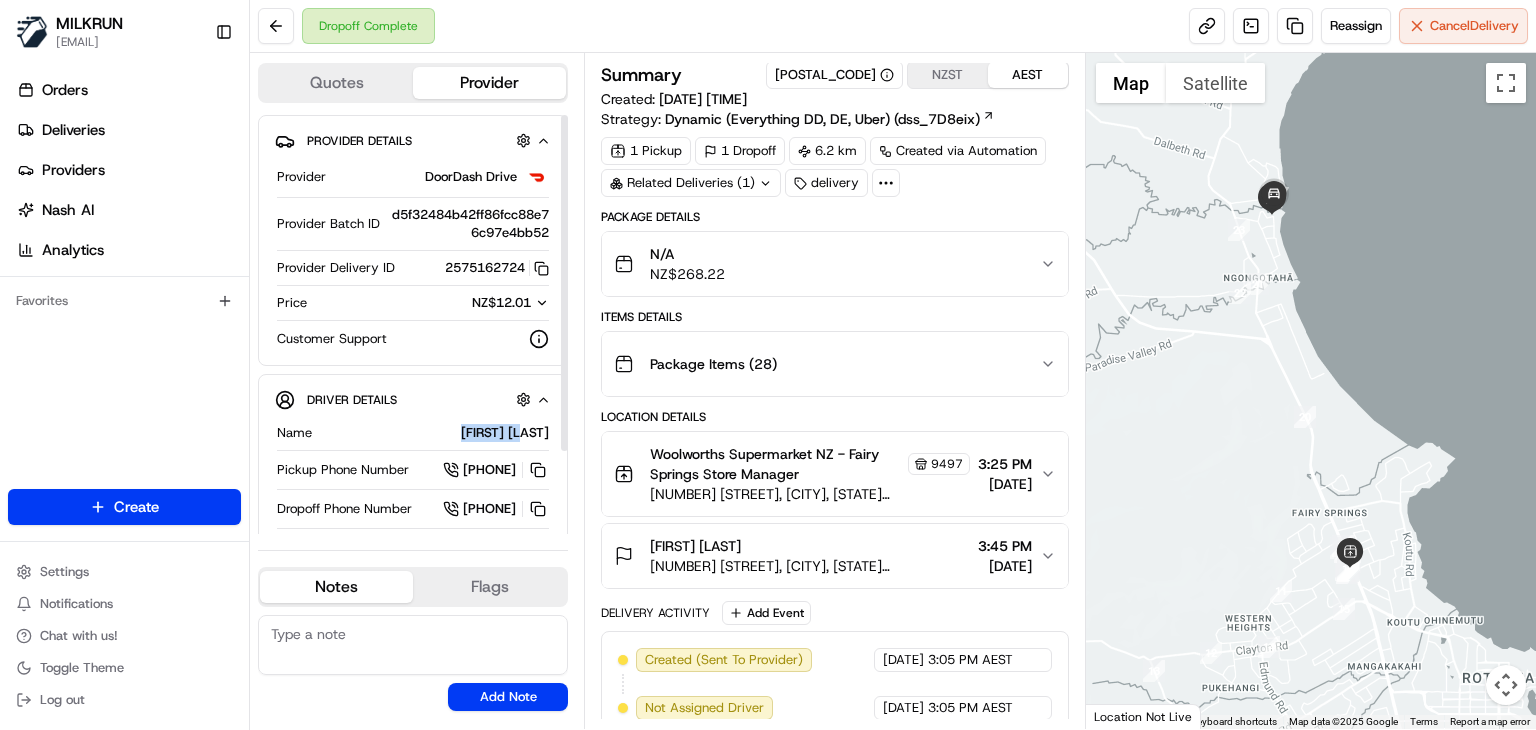 drag, startPoint x: 476, startPoint y: 433, endPoint x: 552, endPoint y: 429, distance: 76.105194 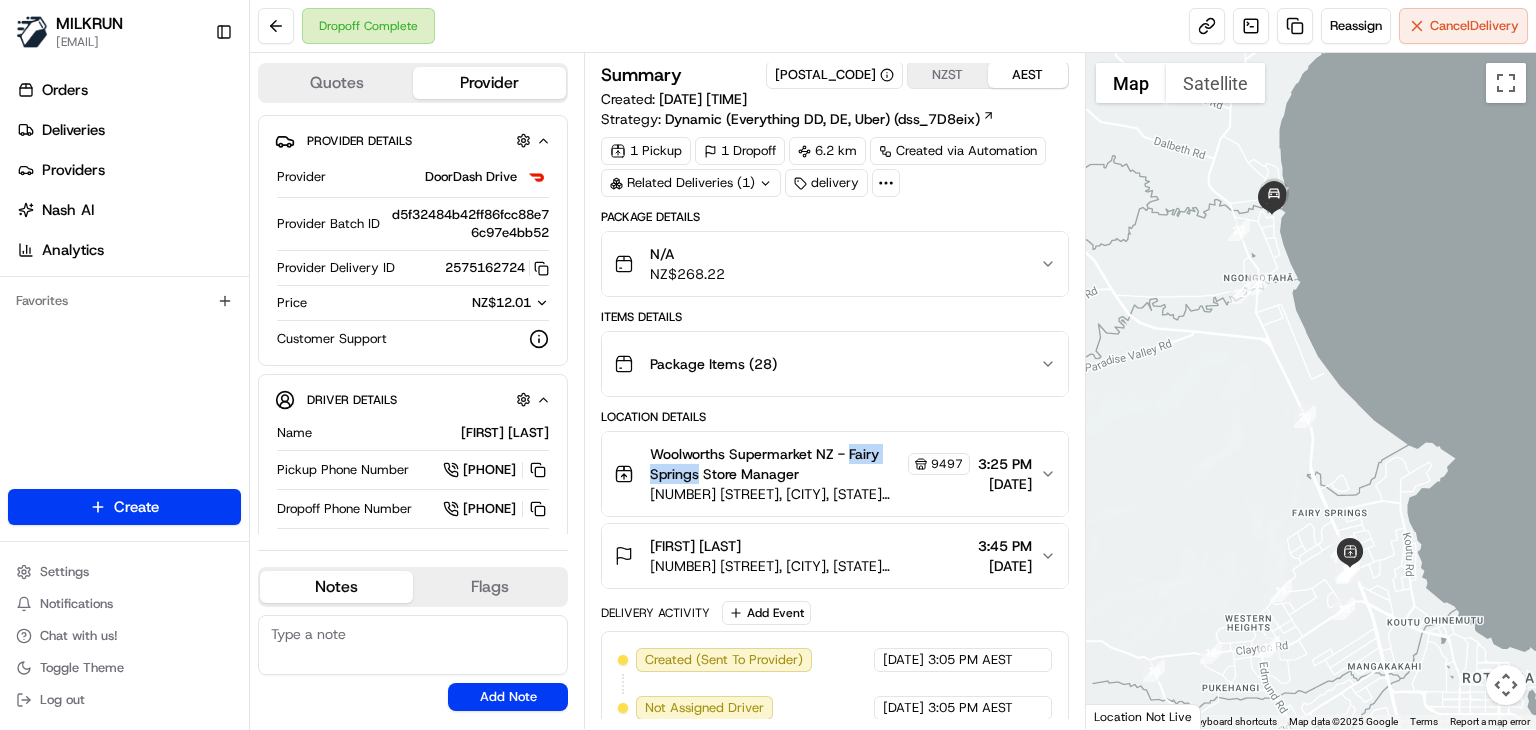drag, startPoint x: 734, startPoint y: 474, endPoint x: 646, endPoint y: 465, distance: 88.45903 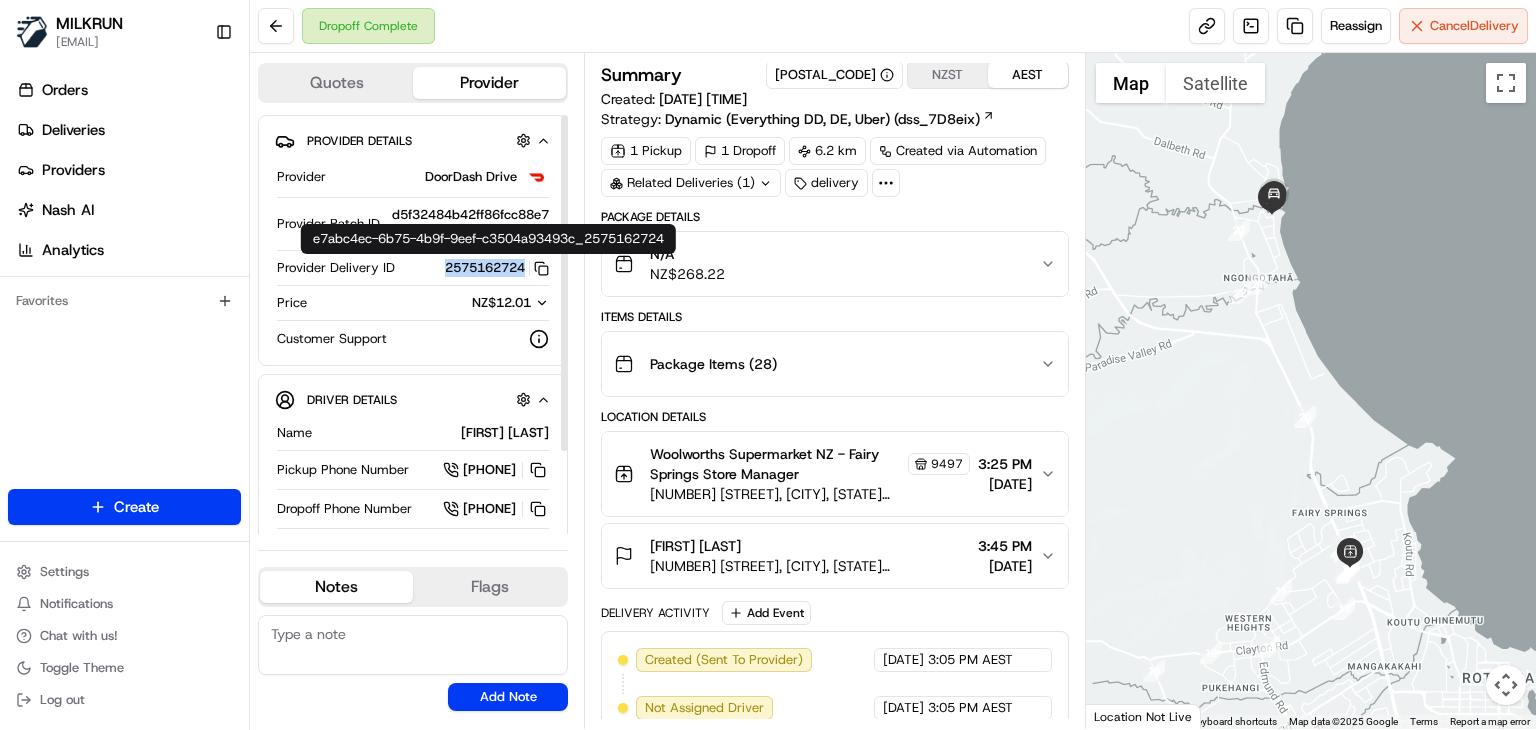 drag, startPoint x: 427, startPoint y: 258, endPoint x: 524, endPoint y: 274, distance: 98.31073 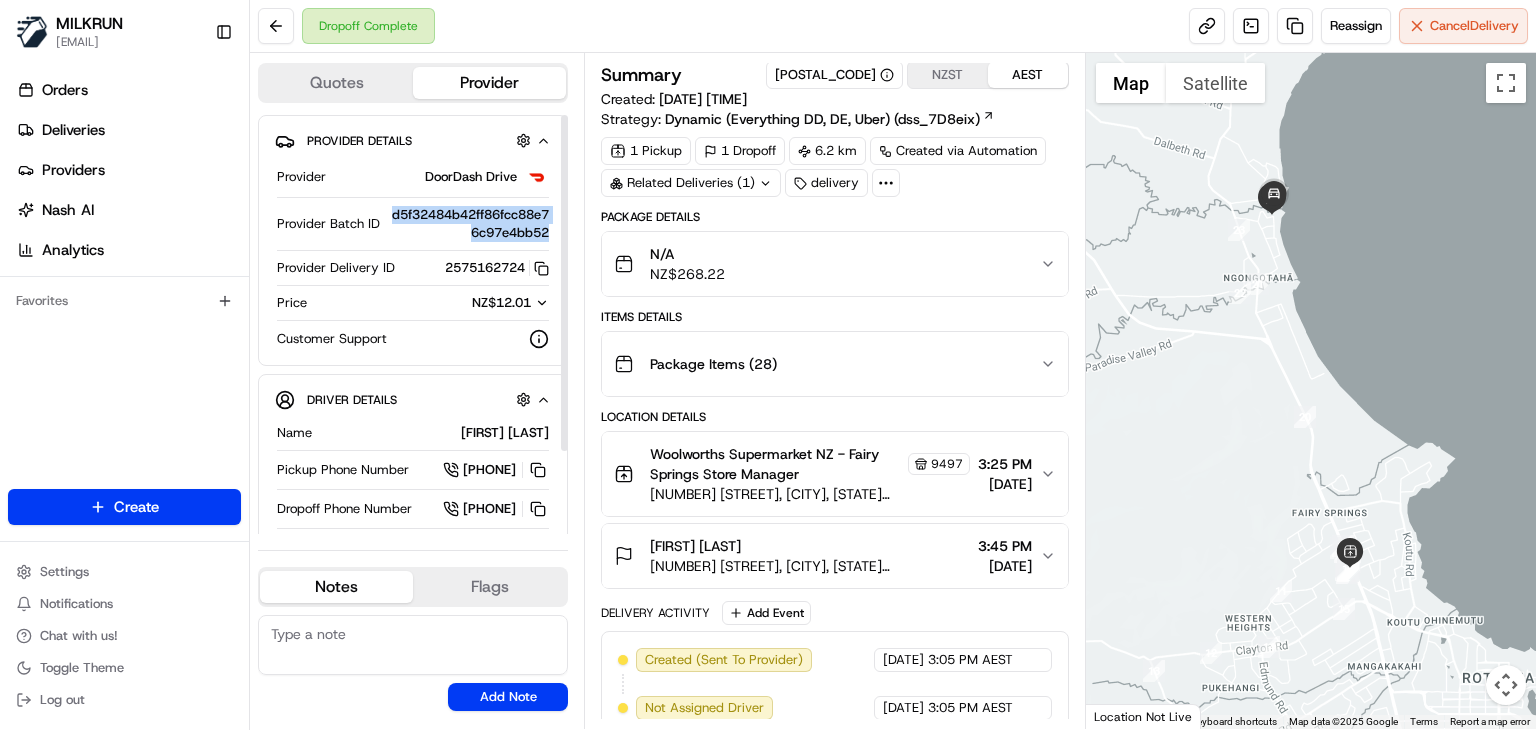 drag, startPoint x: 391, startPoint y: 214, endPoint x: 551, endPoint y: 235, distance: 161.37224 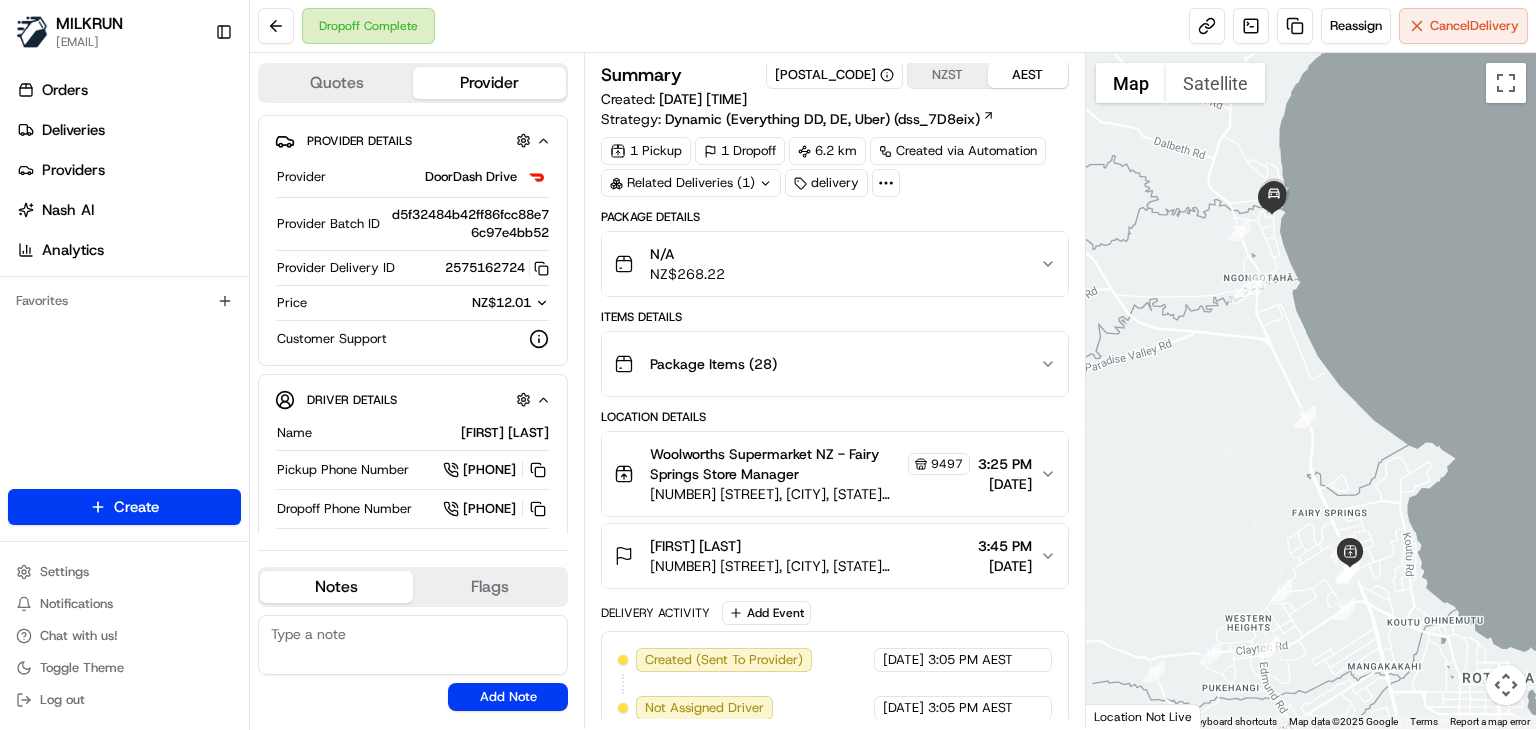 click 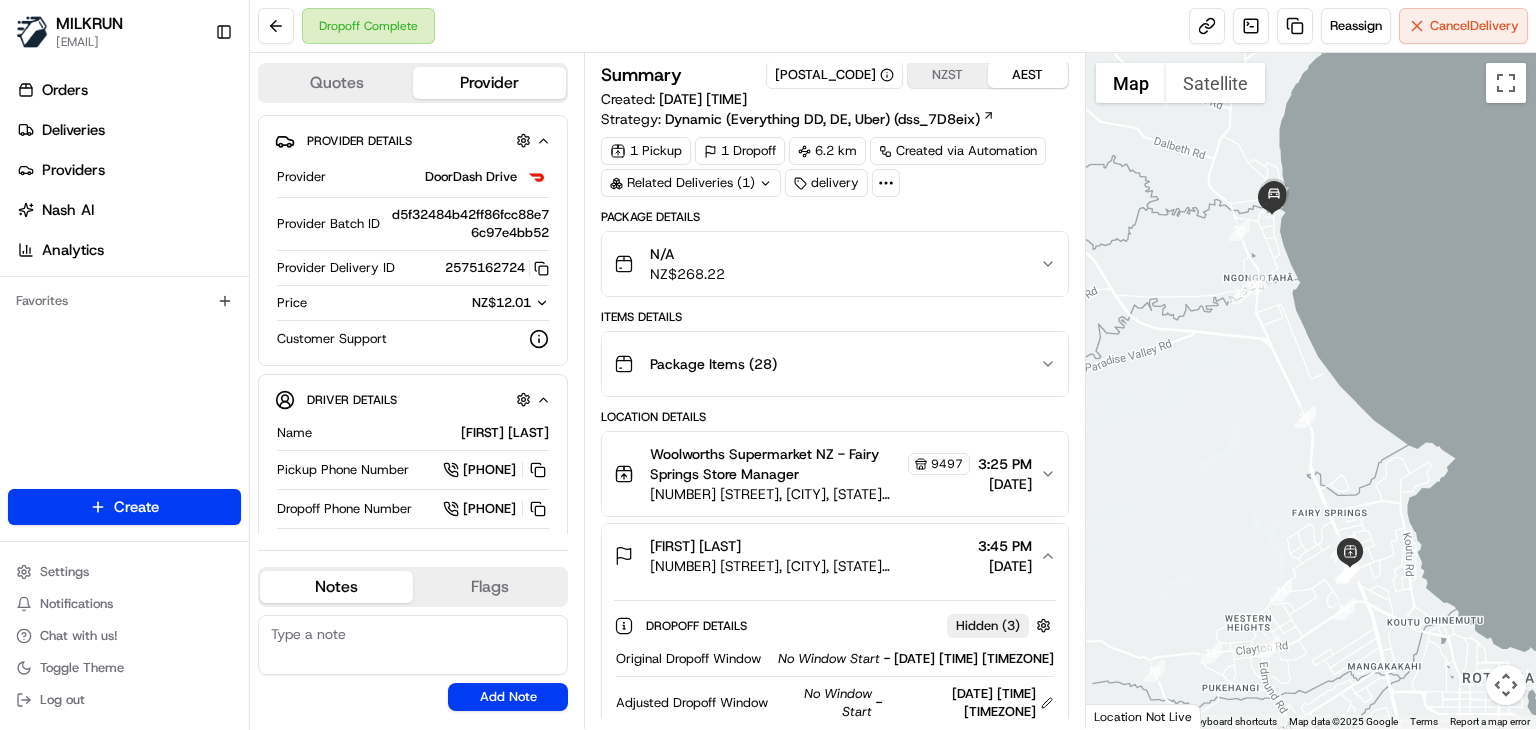 scroll, scrollTop: 258, scrollLeft: 0, axis: vertical 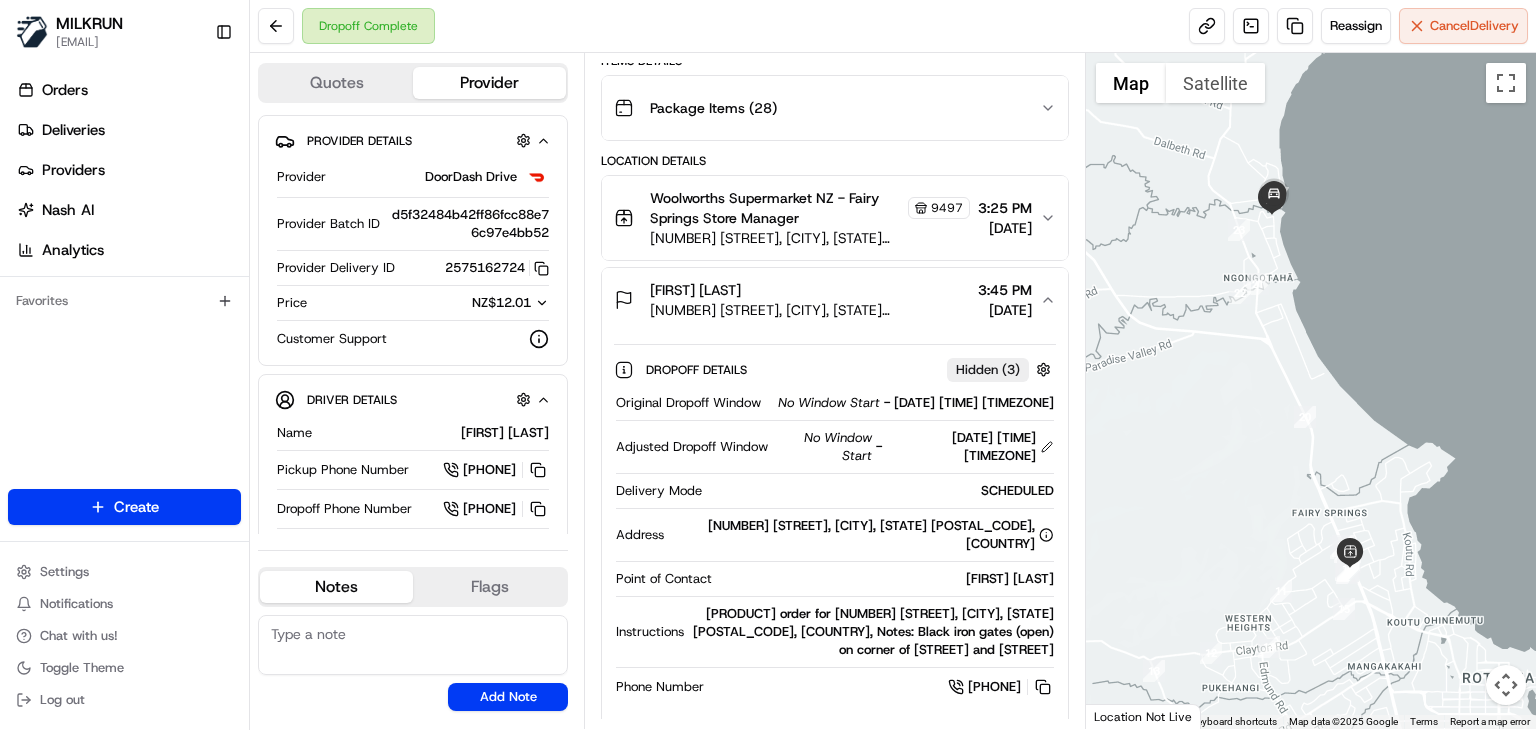 click on "26 Operiana Street, Ngongotahā, Bay of Plenty 3010, NZ" at bounding box center (810, 310) 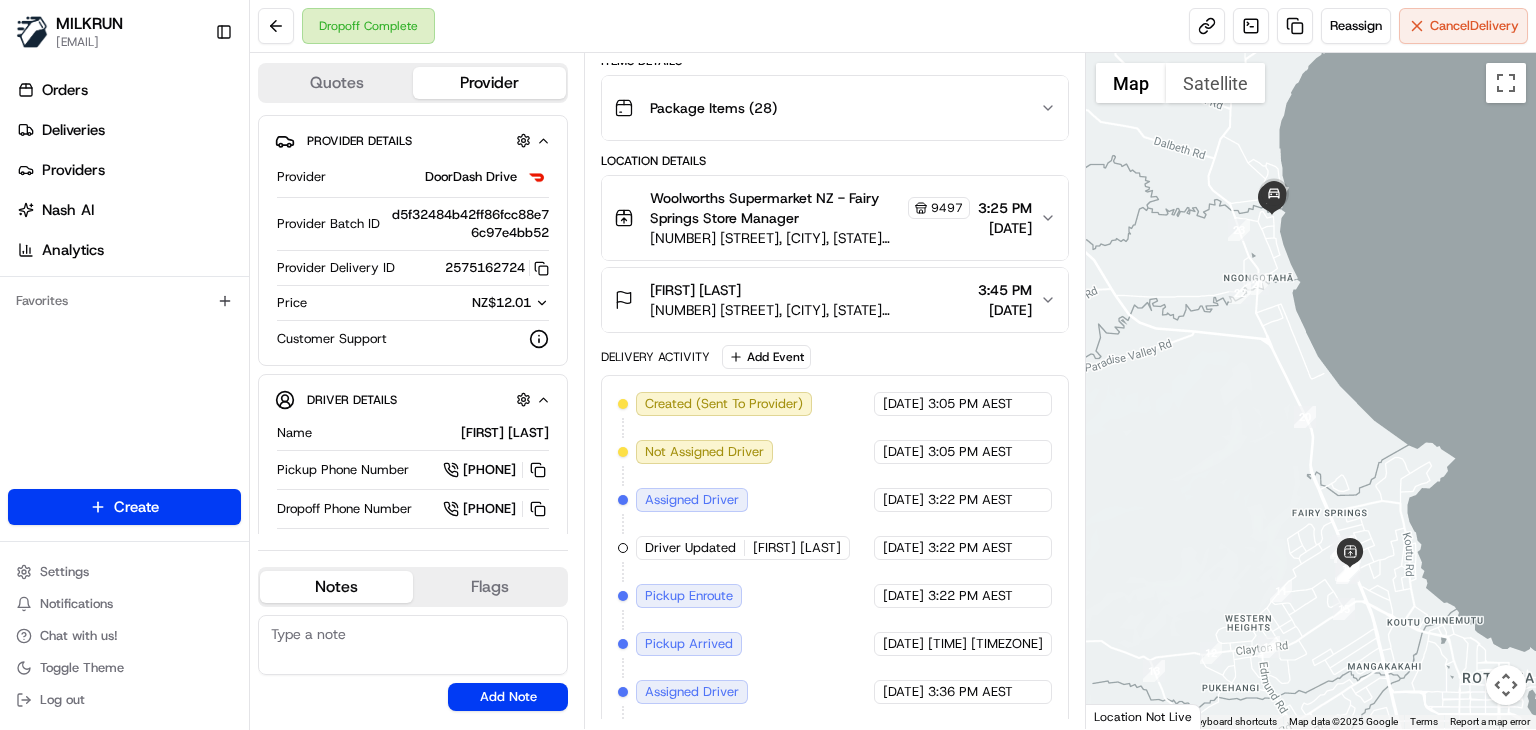 click 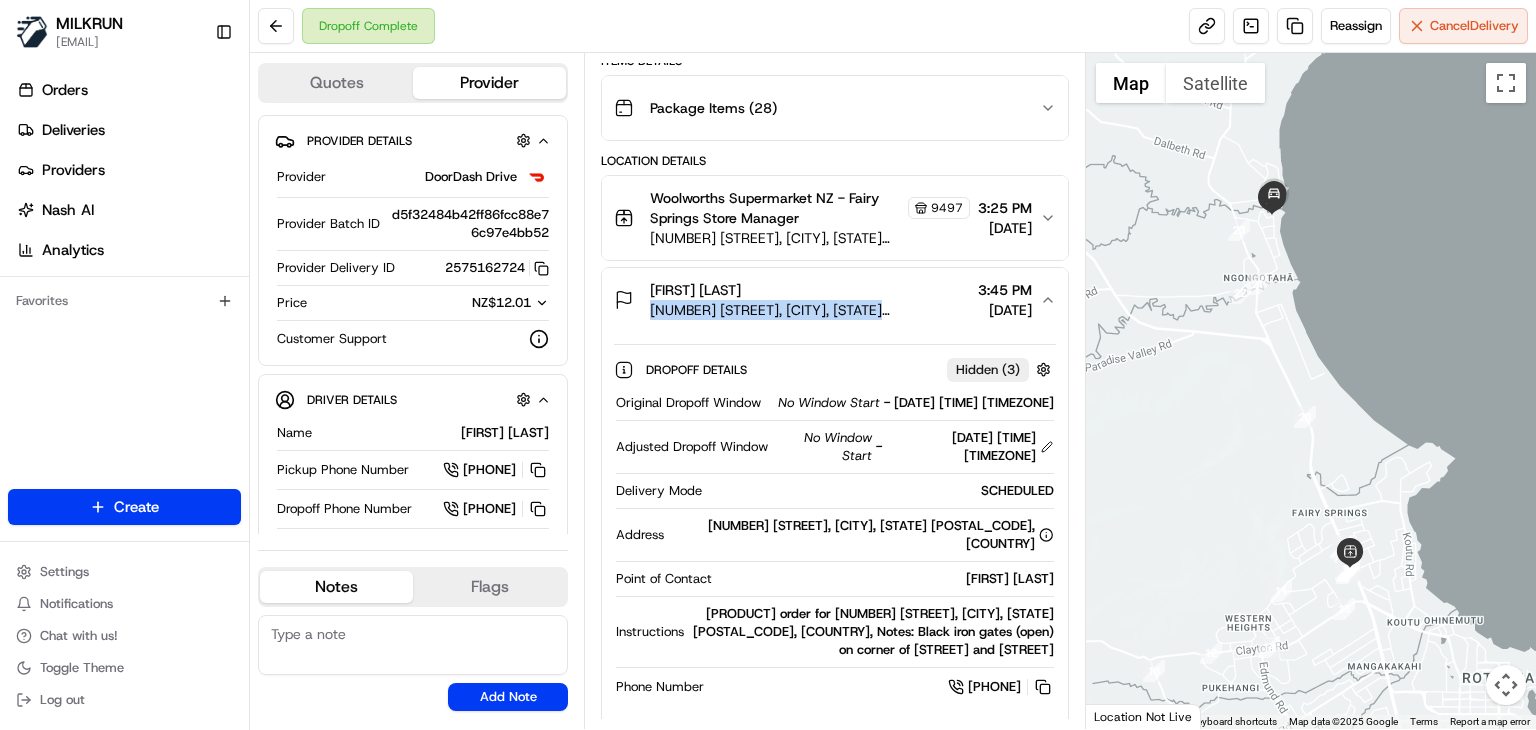 drag, startPoint x: 915, startPoint y: 309, endPoint x: 651, endPoint y: 314, distance: 264.04733 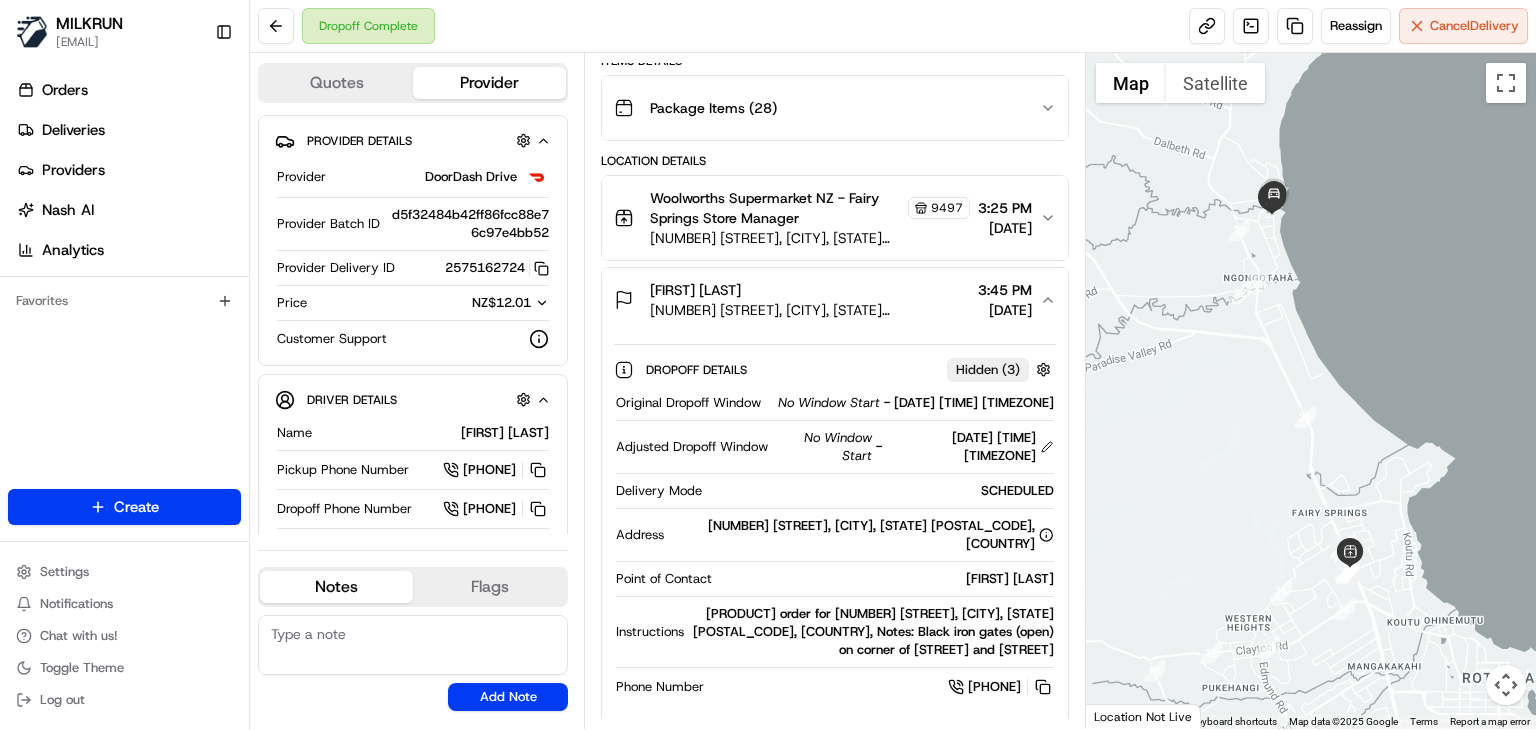 click on "Dropoff Complete Reassign Cancel  Delivery" at bounding box center (893, 26) 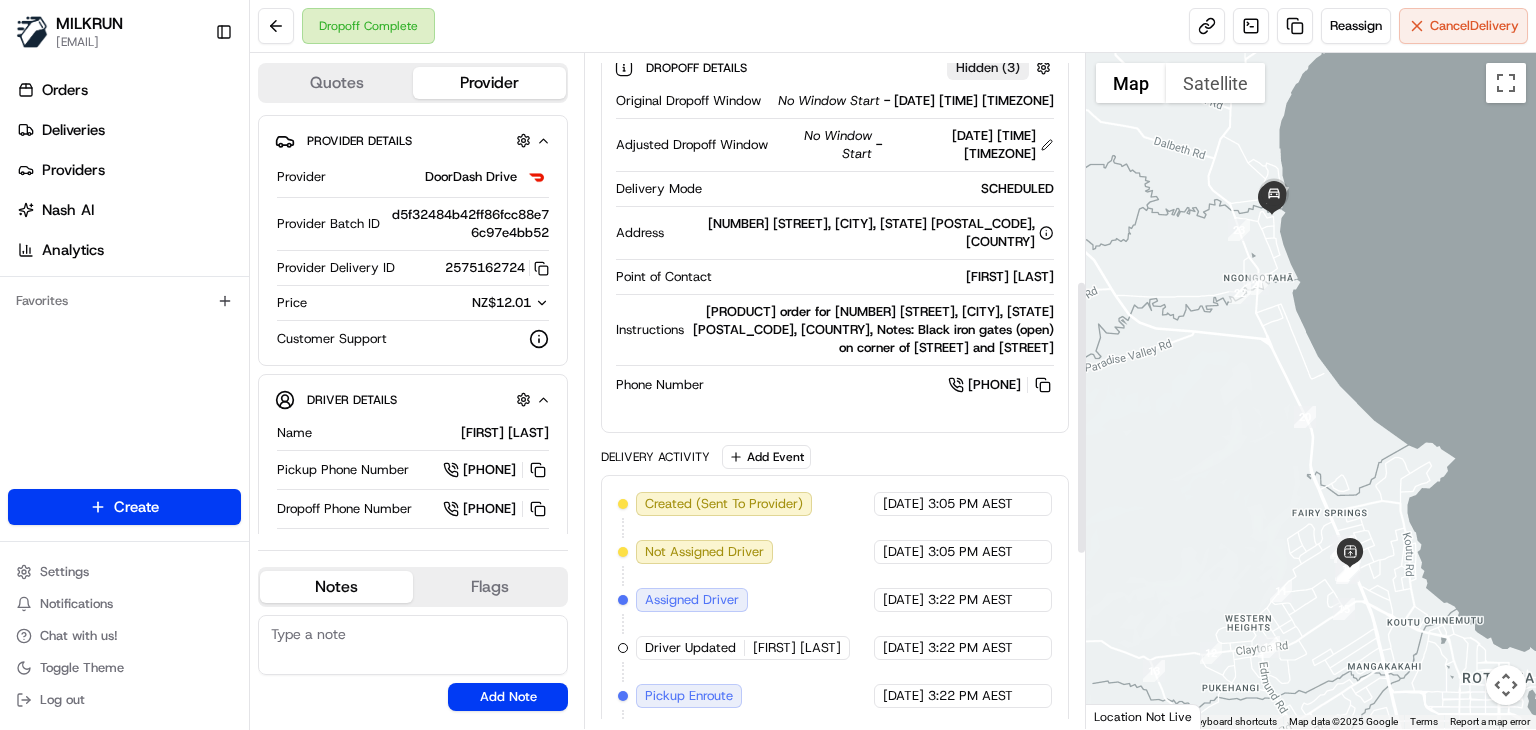 scroll, scrollTop: 559, scrollLeft: 0, axis: vertical 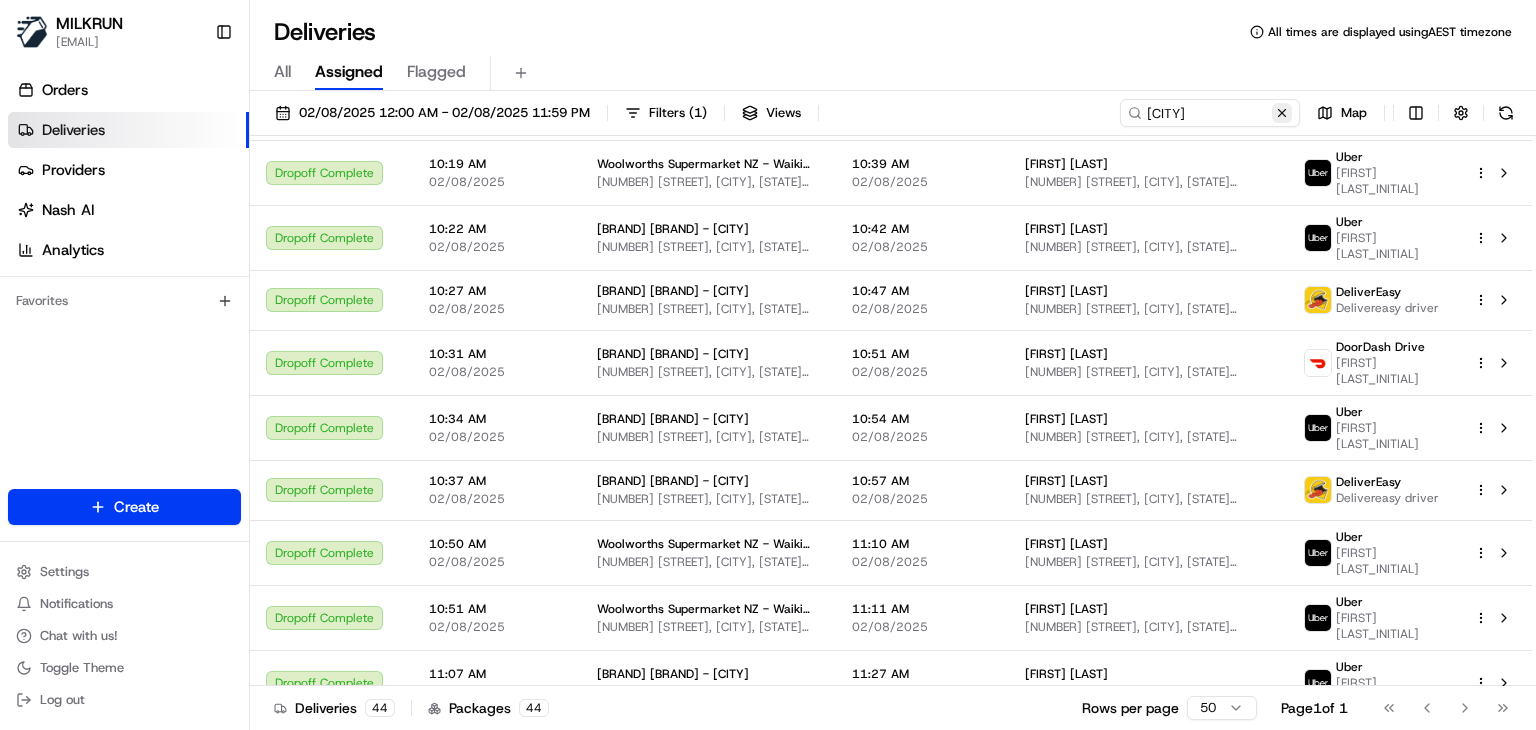 click at bounding box center (1282, 113) 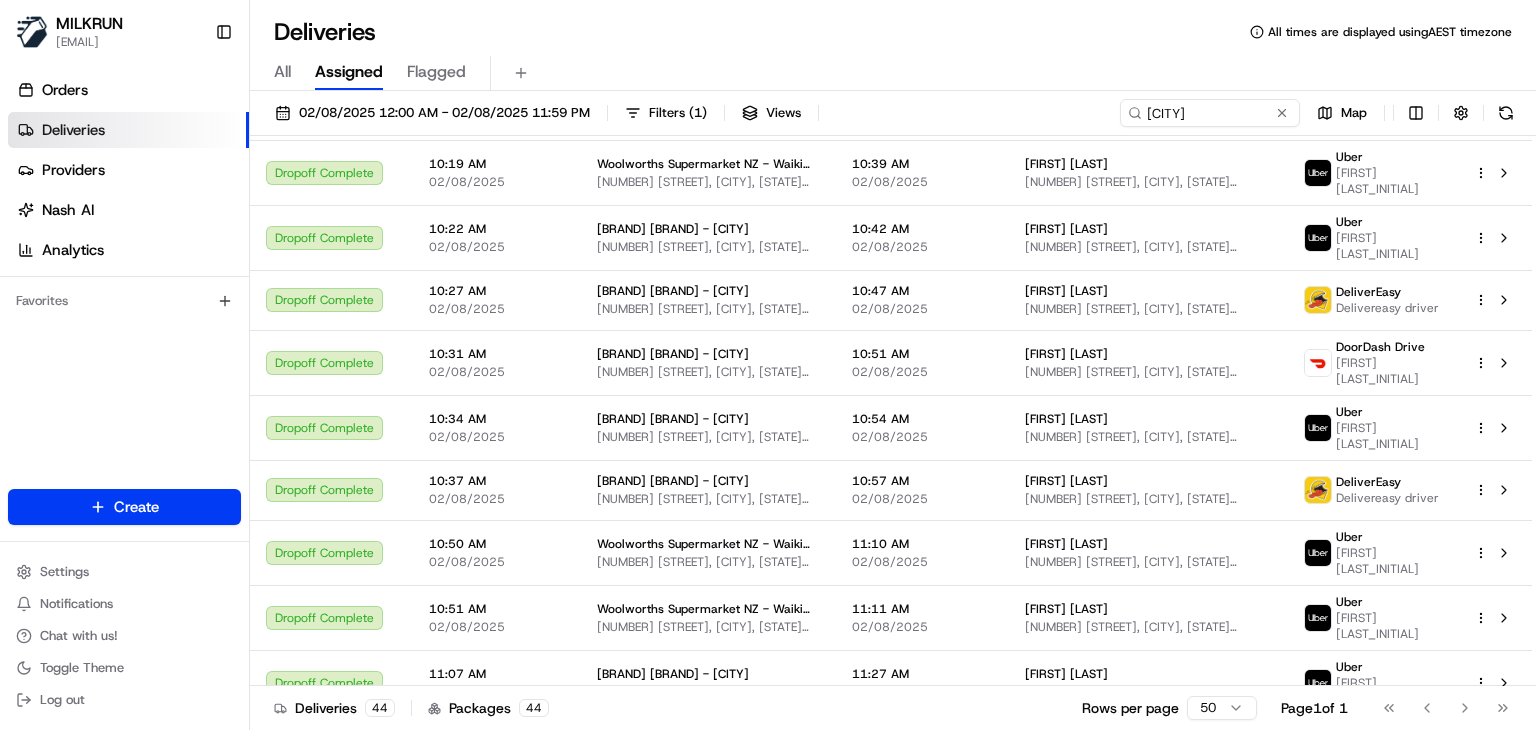 type 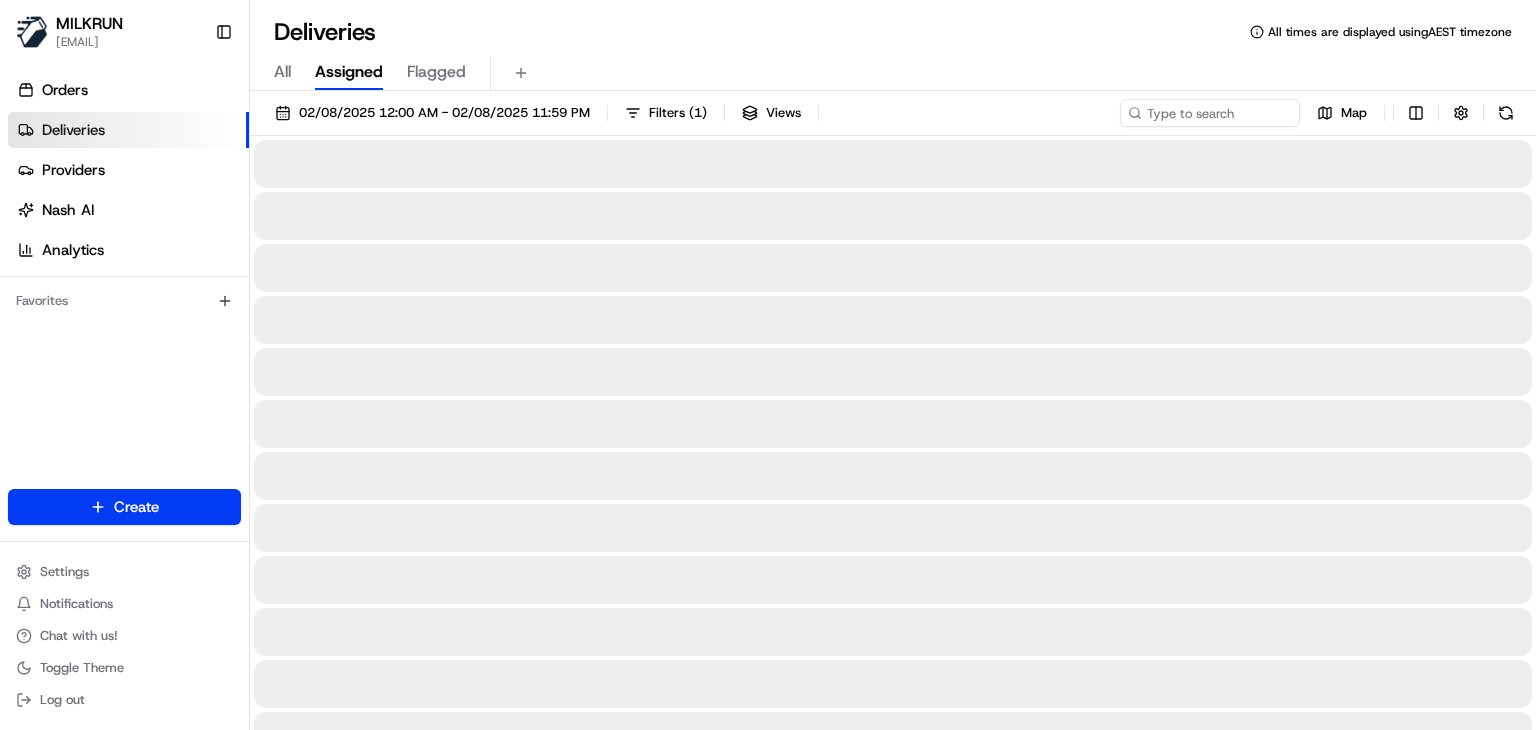 click on "Deliveries All times are displayed using  AEST   timezone" at bounding box center (893, 32) 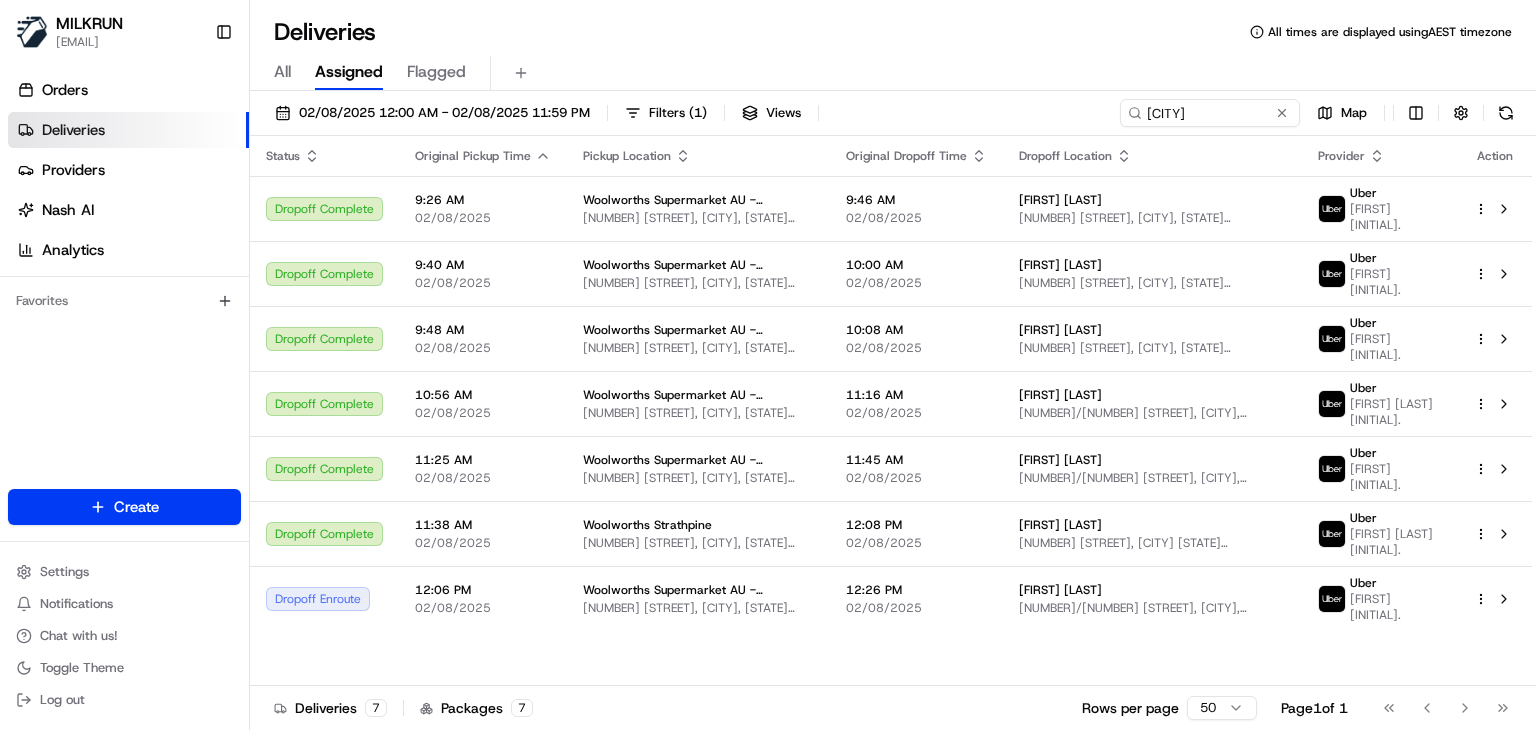 scroll, scrollTop: 0, scrollLeft: 0, axis: both 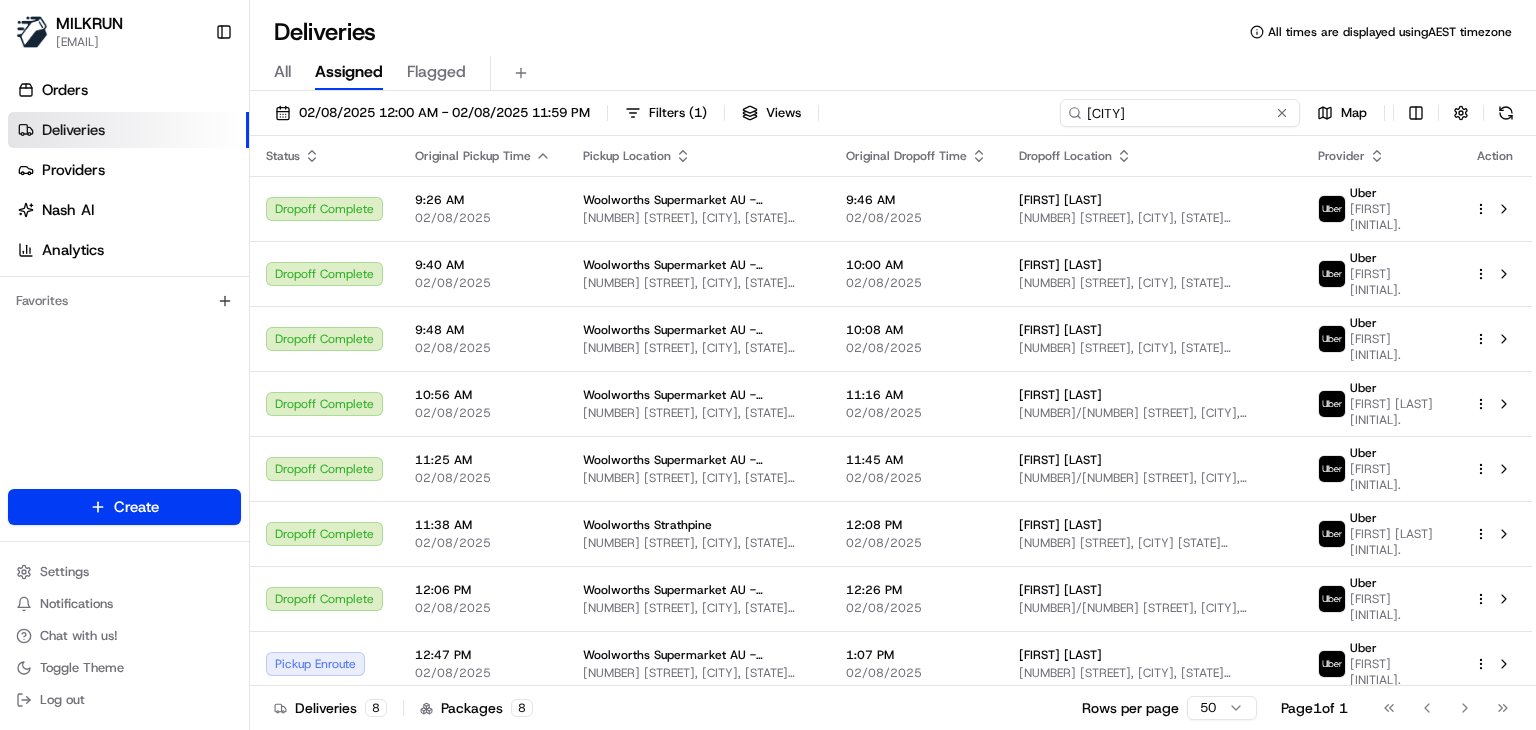 click on "Strathpine" at bounding box center [1180, 113] 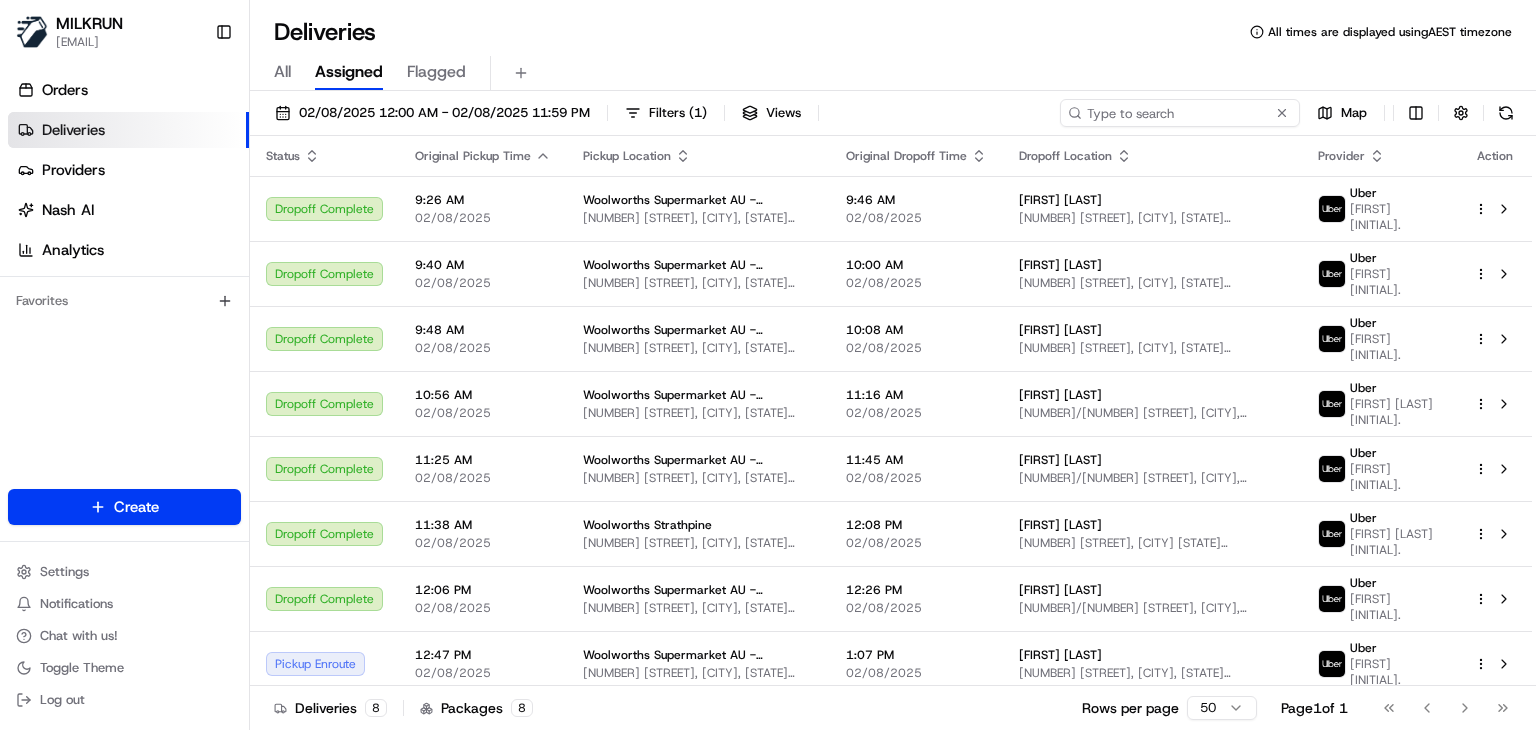 click at bounding box center (1180, 113) 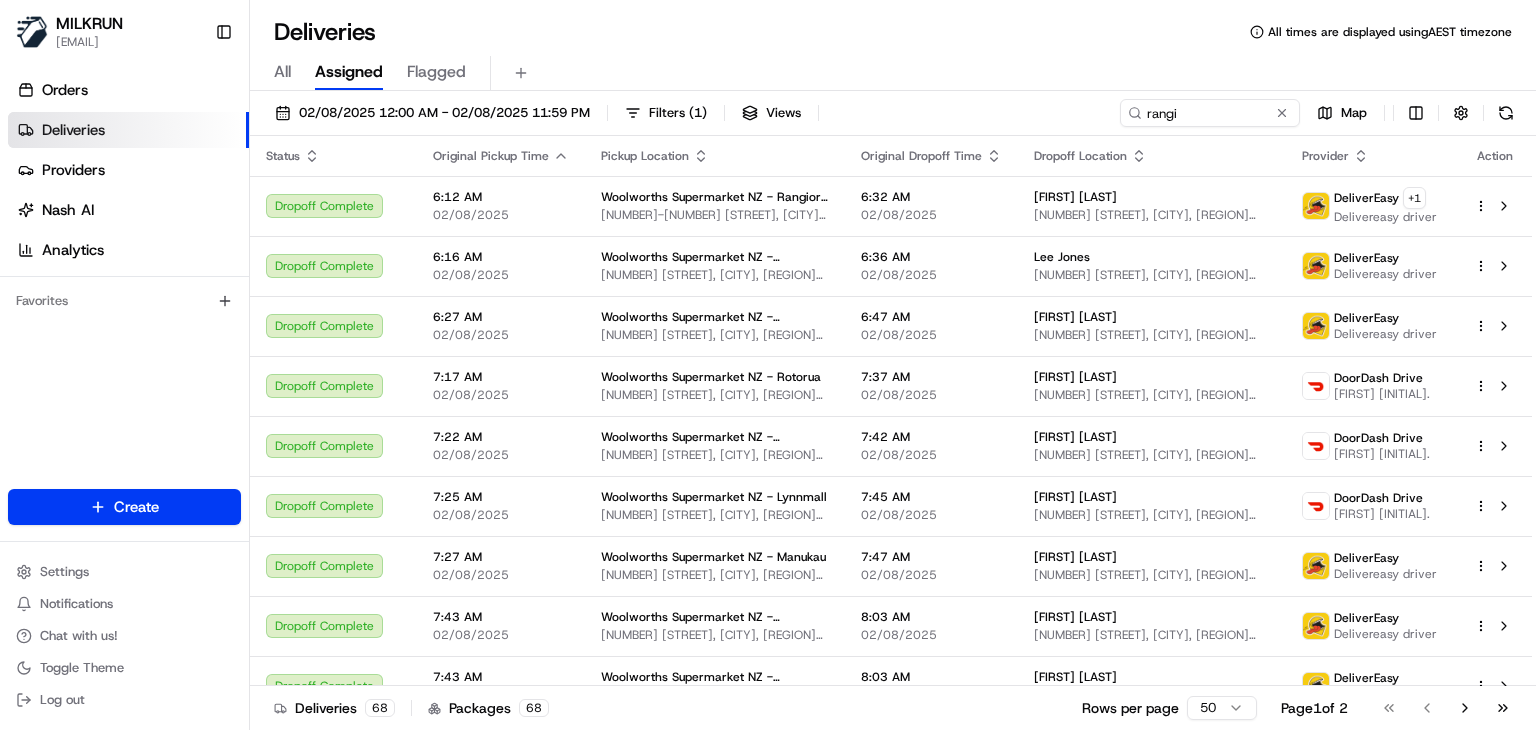 drag, startPoint x: 1109, startPoint y: 119, endPoint x: 1054, endPoint y: 69, distance: 74.330345 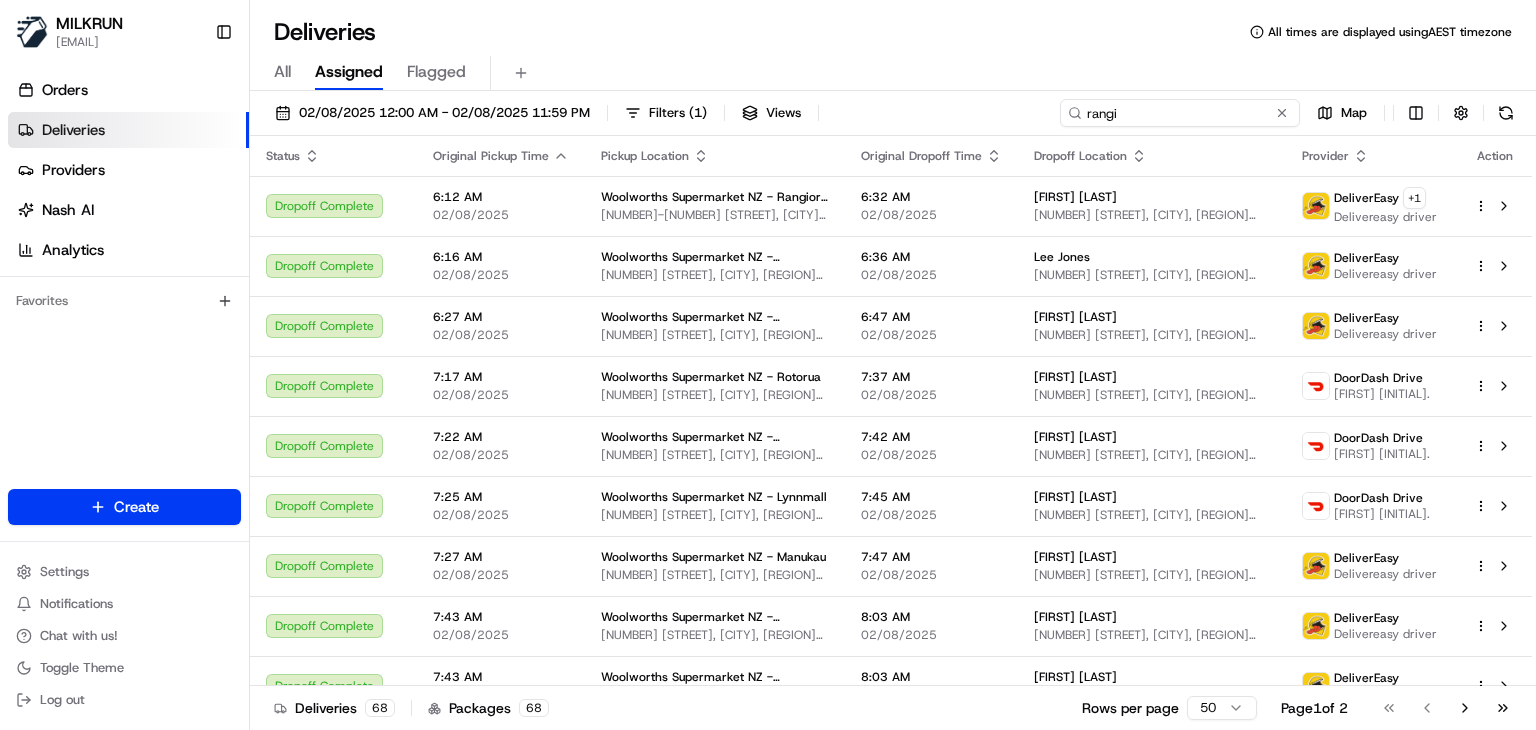 click on "rangi" at bounding box center (1180, 113) 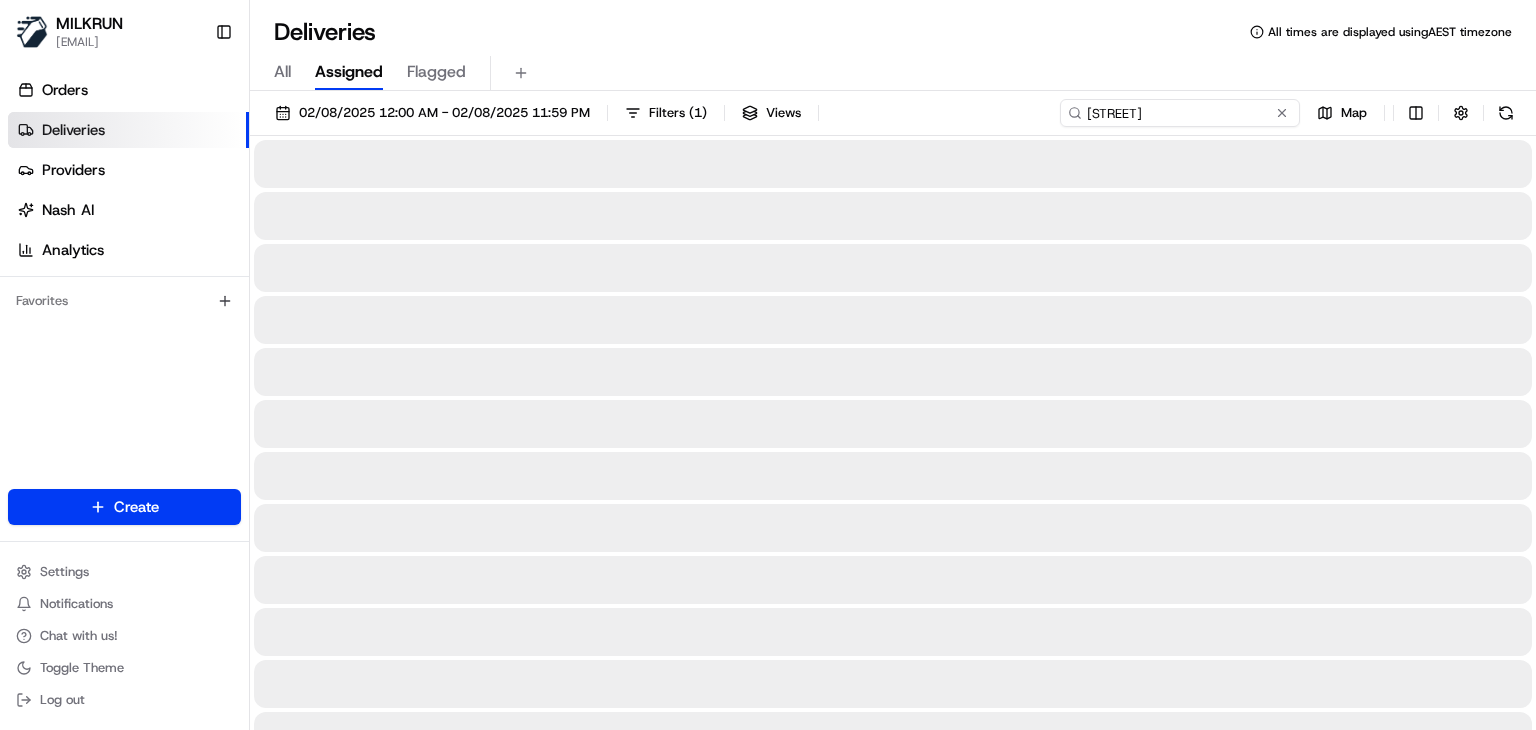 type on "Rangitikei" 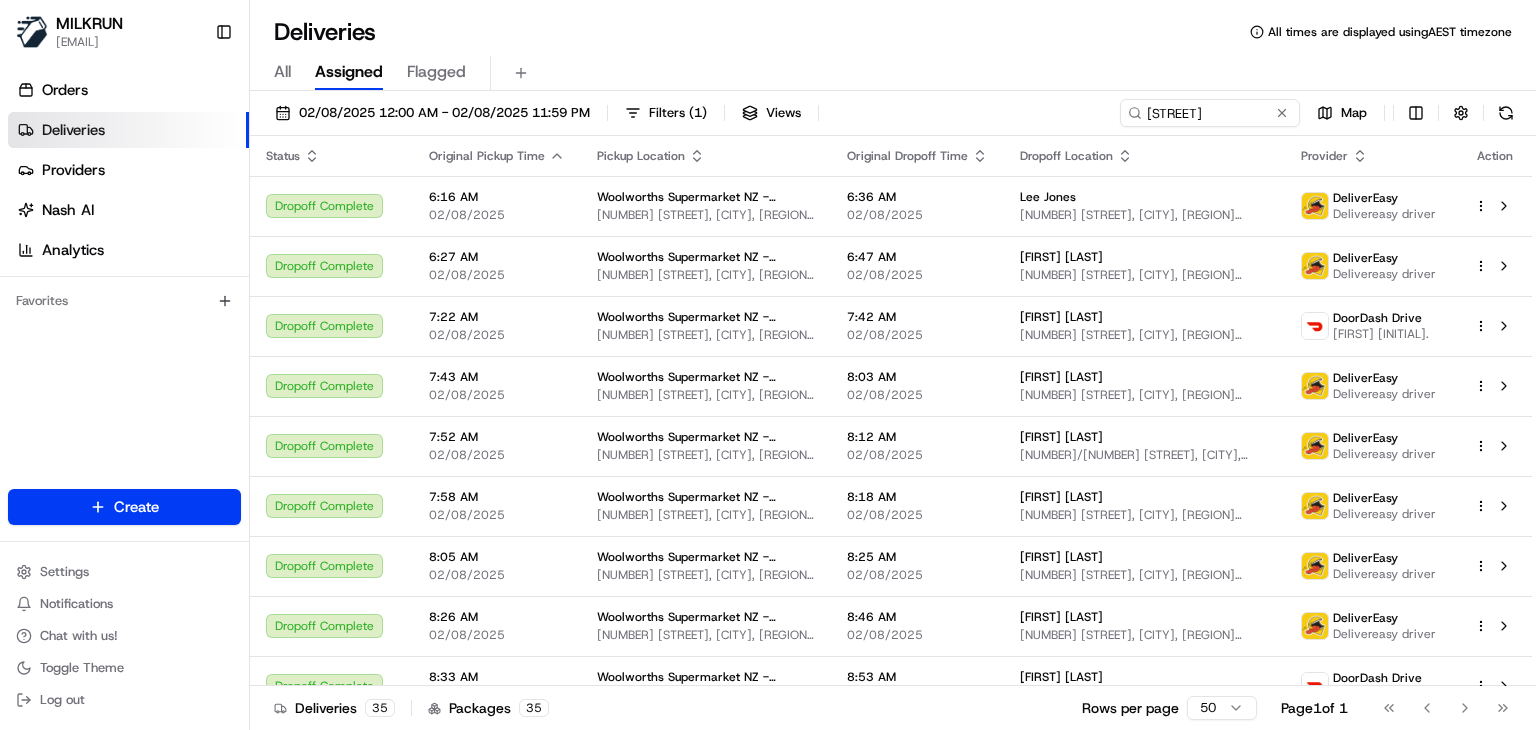 click on "All Assigned Flagged" at bounding box center [893, 69] 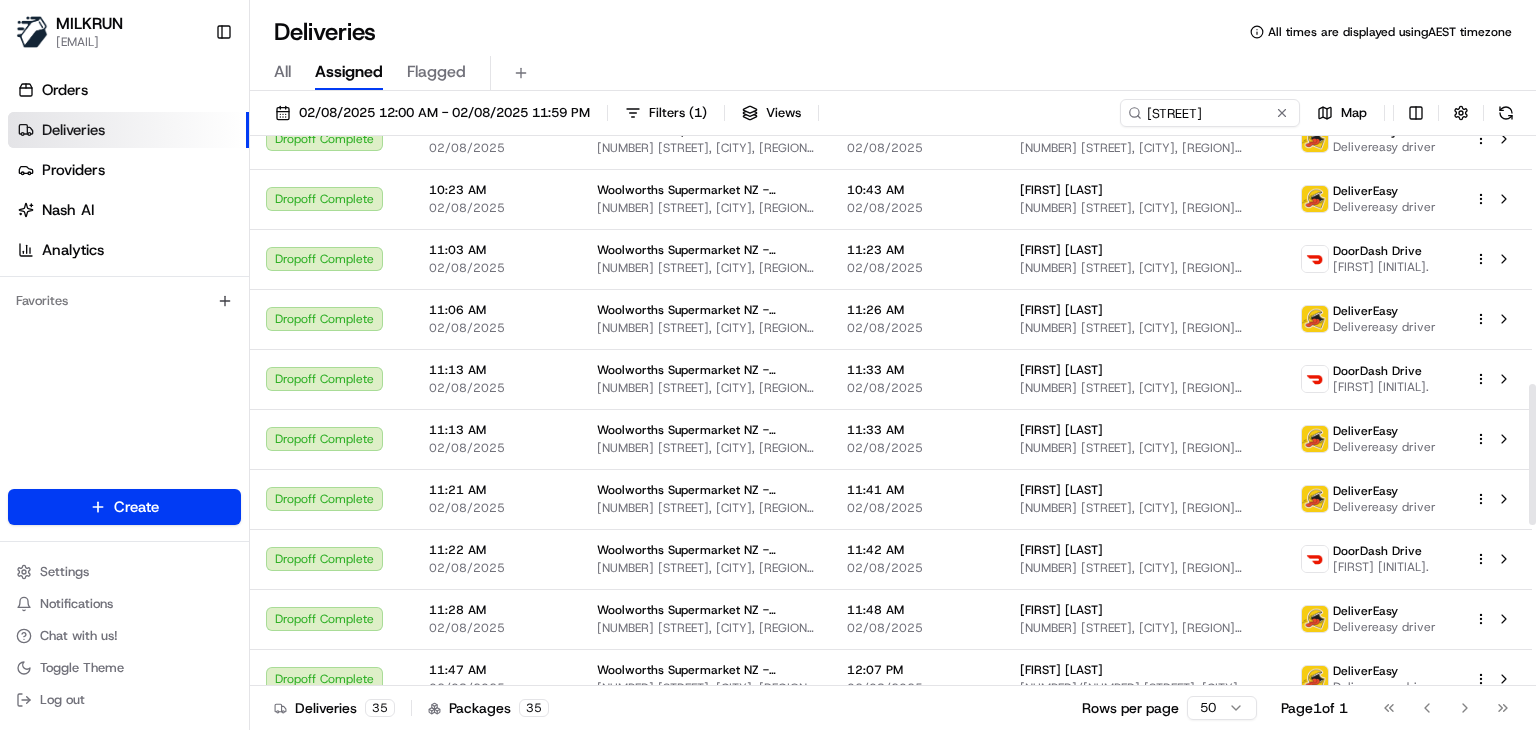 scroll, scrollTop: 966, scrollLeft: 0, axis: vertical 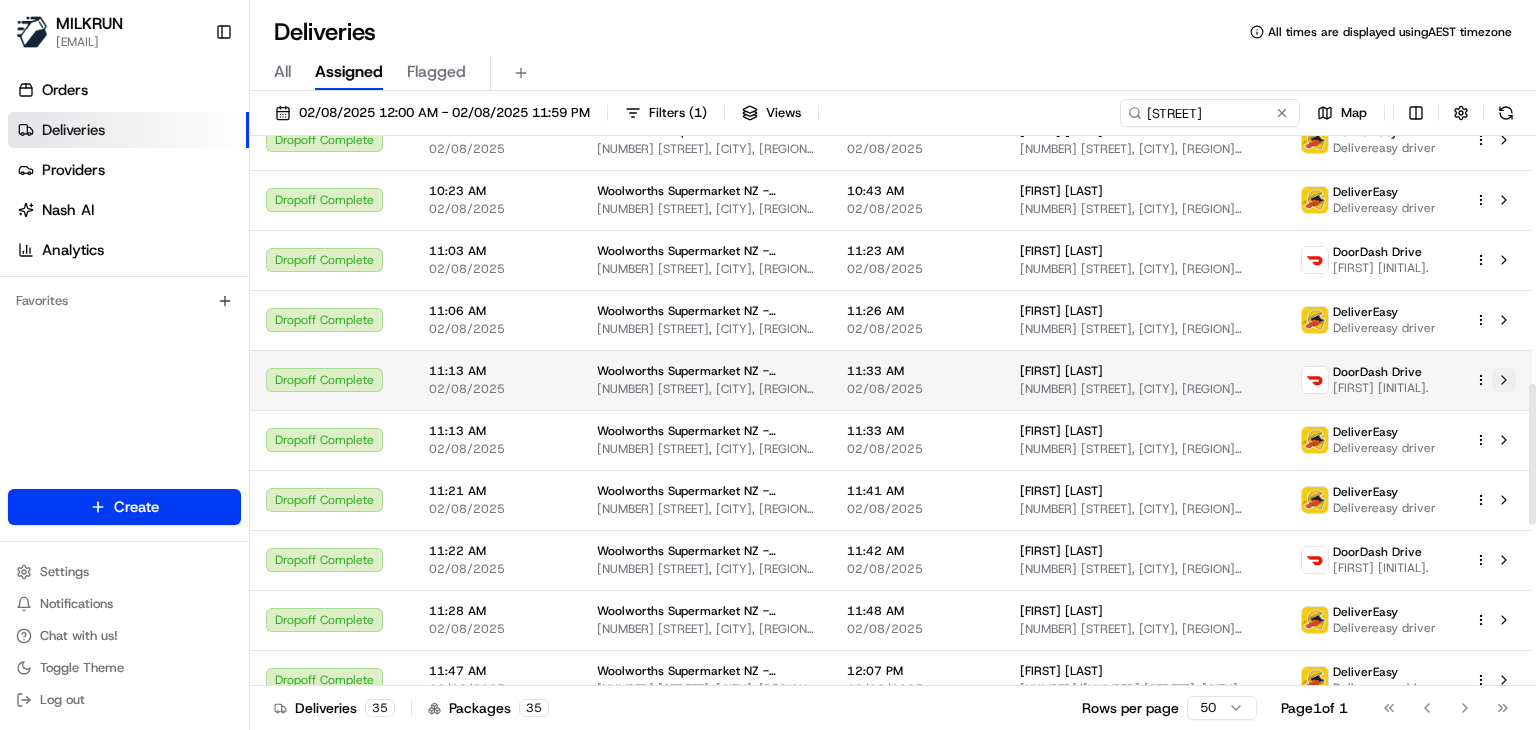click at bounding box center [1504, 380] 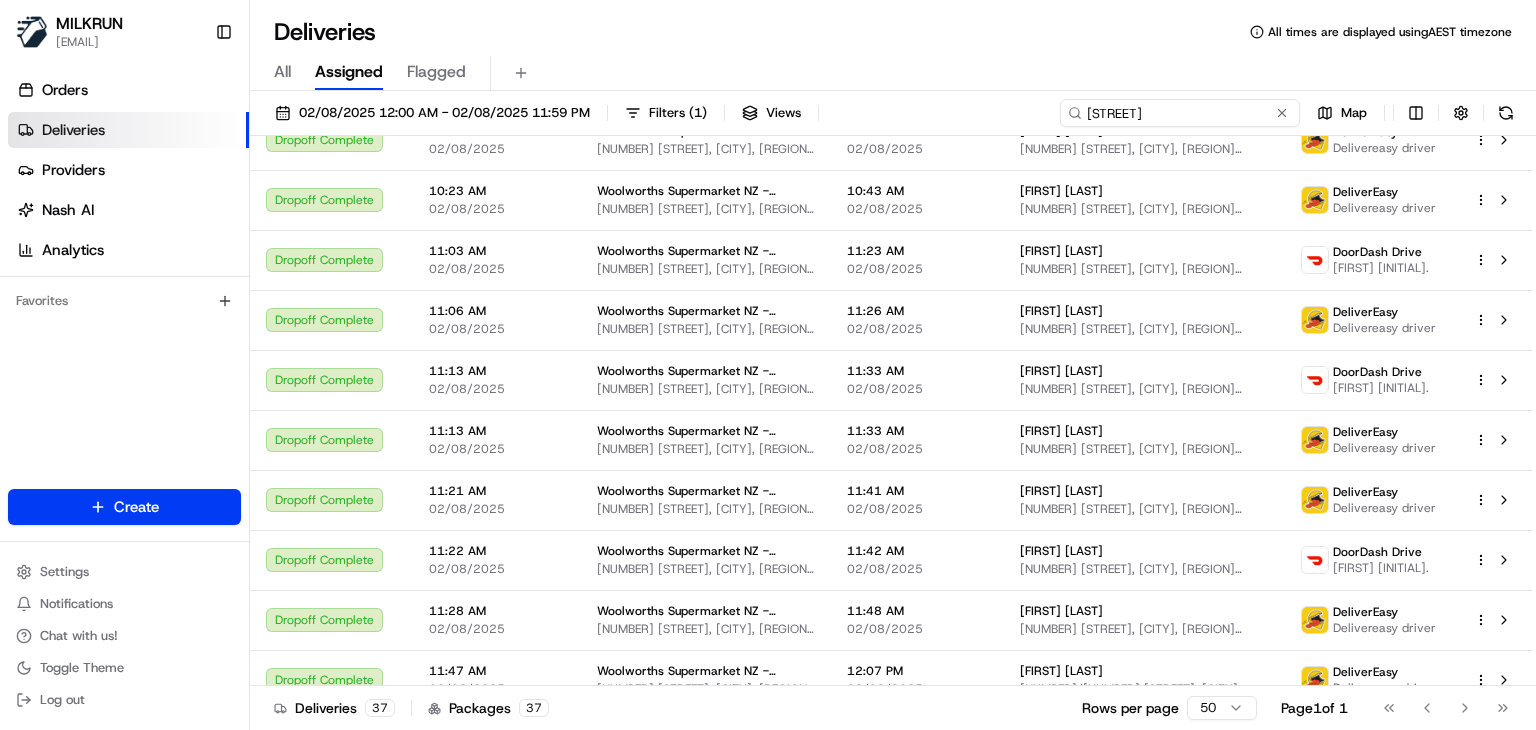 click on "Rangitikei" at bounding box center (1180, 113) 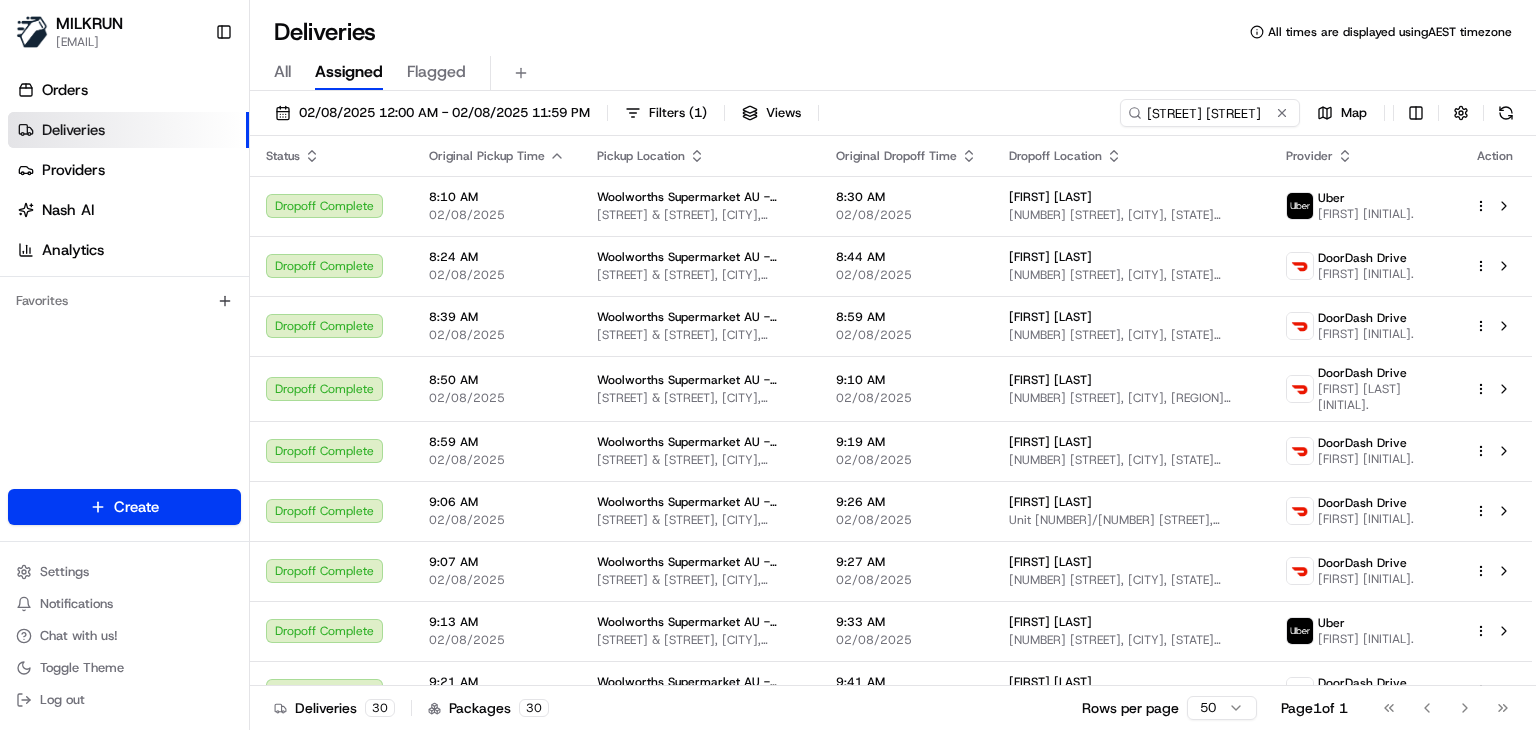 click on "Deliveries All times are displayed using  AEST   timezone" at bounding box center [893, 32] 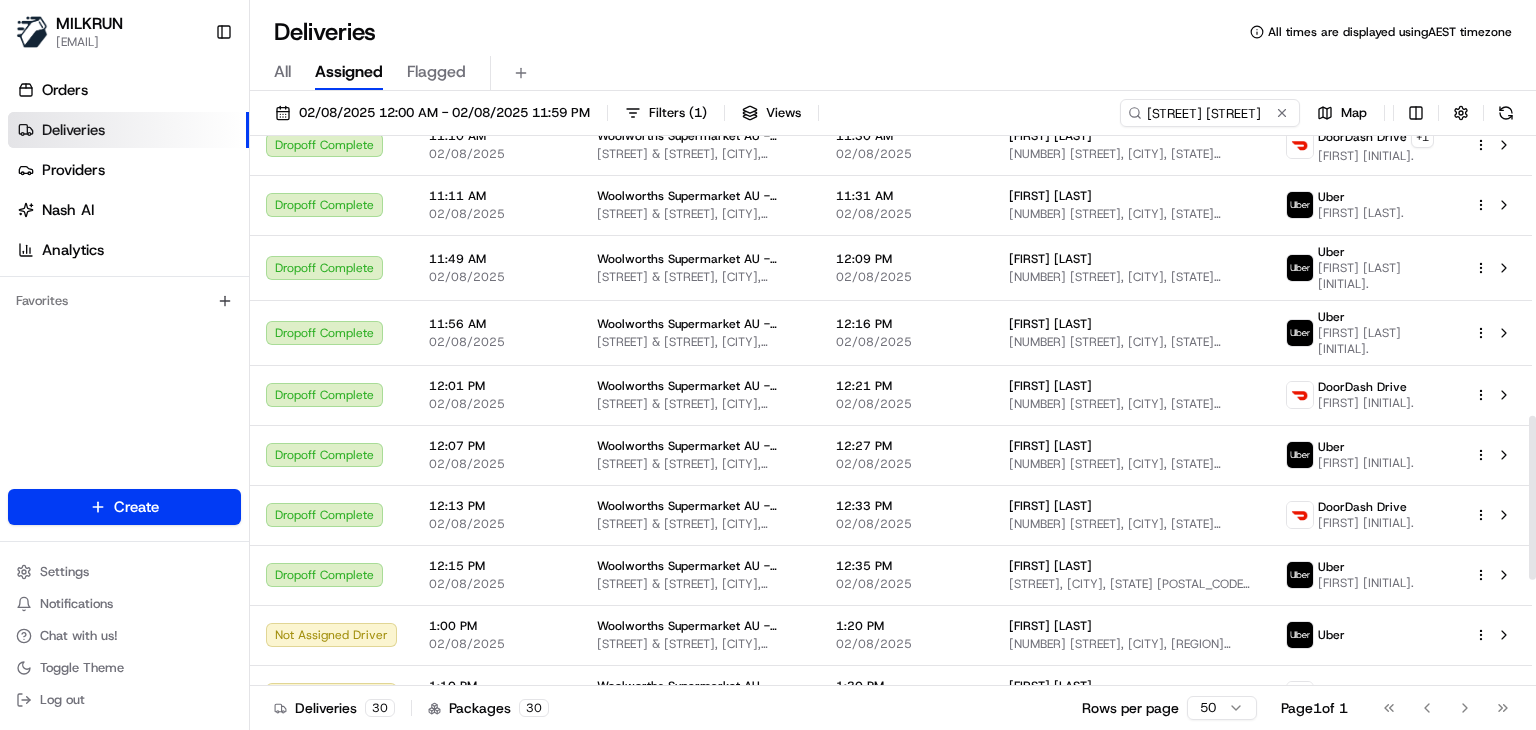 scroll, scrollTop: 1290, scrollLeft: 0, axis: vertical 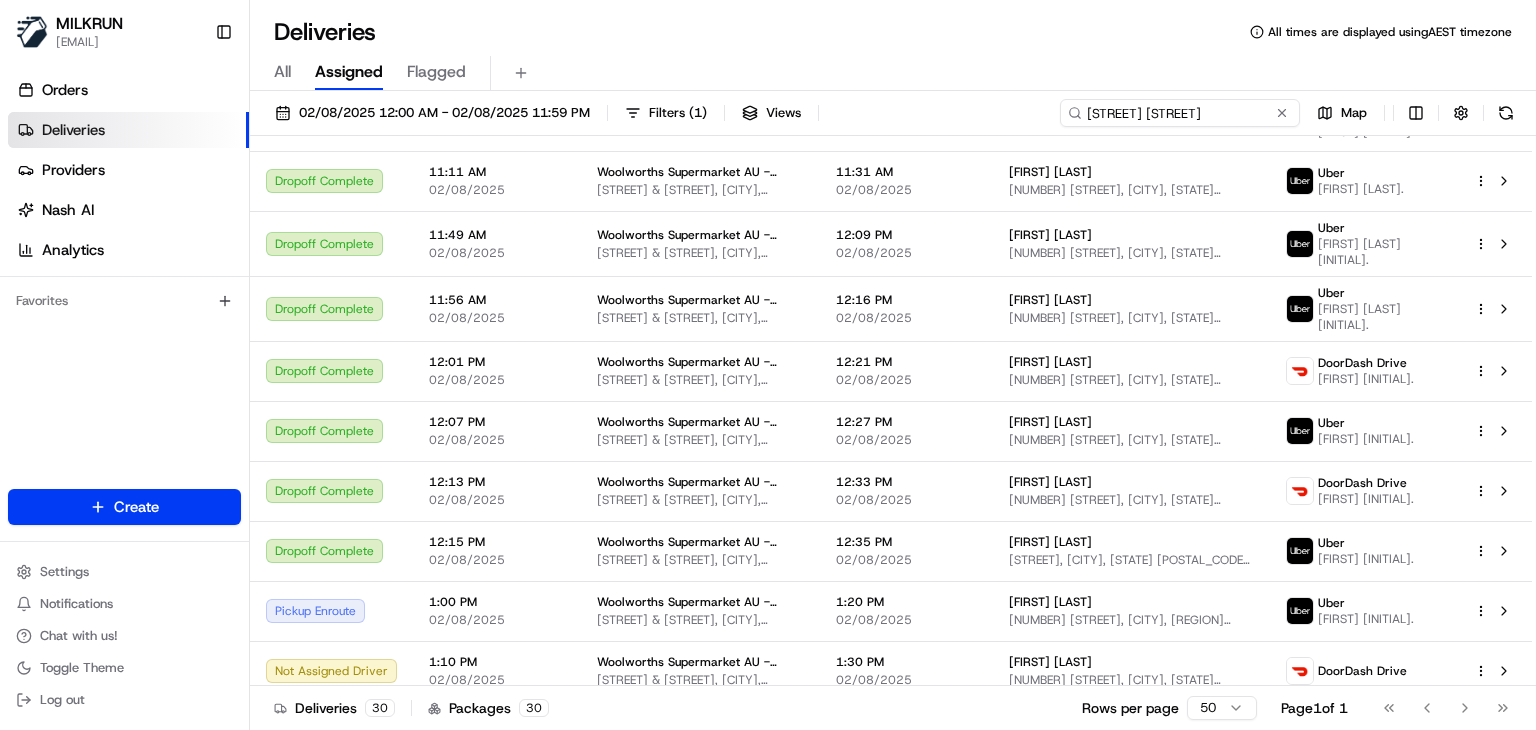 click on "Marsden Fifth Avenue" at bounding box center (1180, 113) 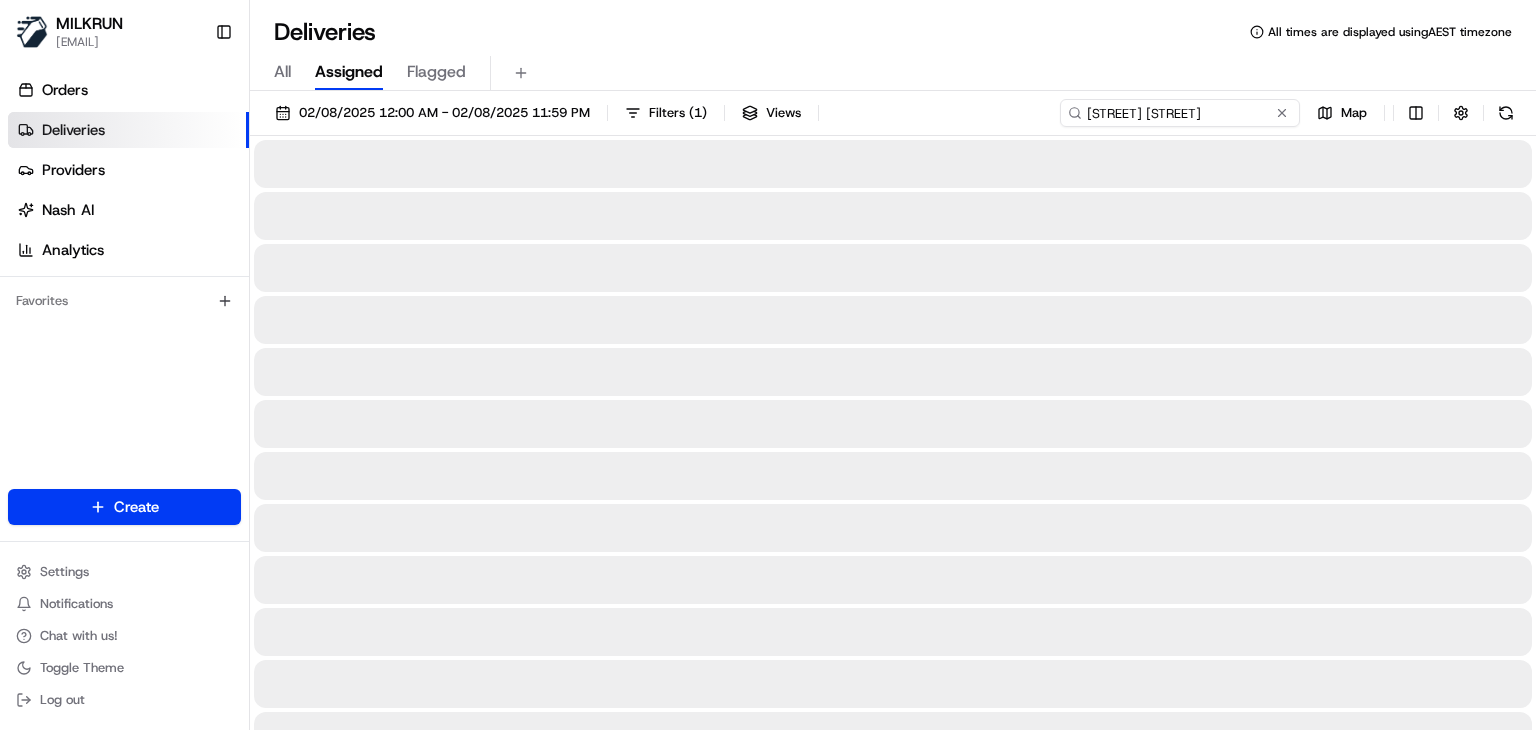 type on "Rangitikei Street" 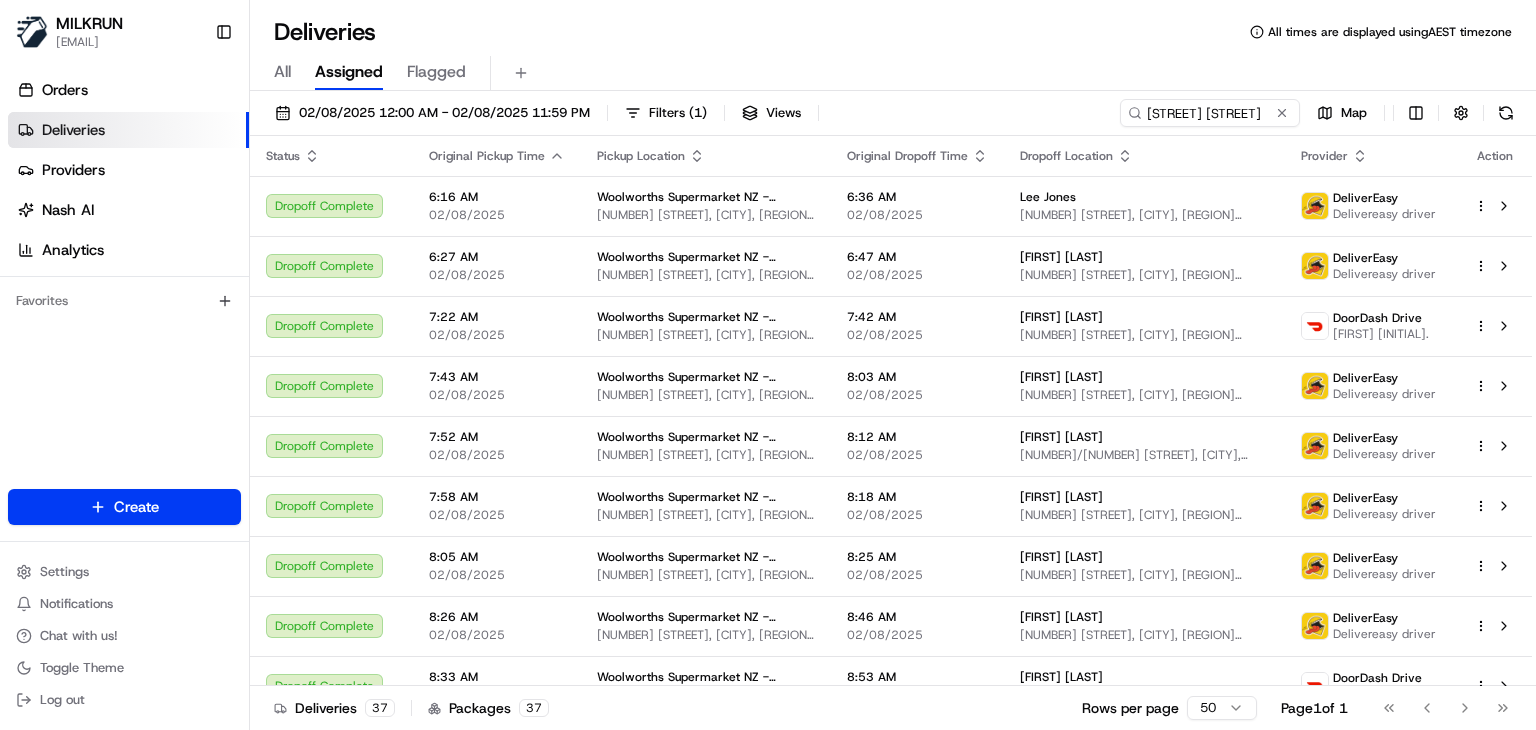 click on "Deliveries All times are displayed using  AEST   timezone" at bounding box center [893, 32] 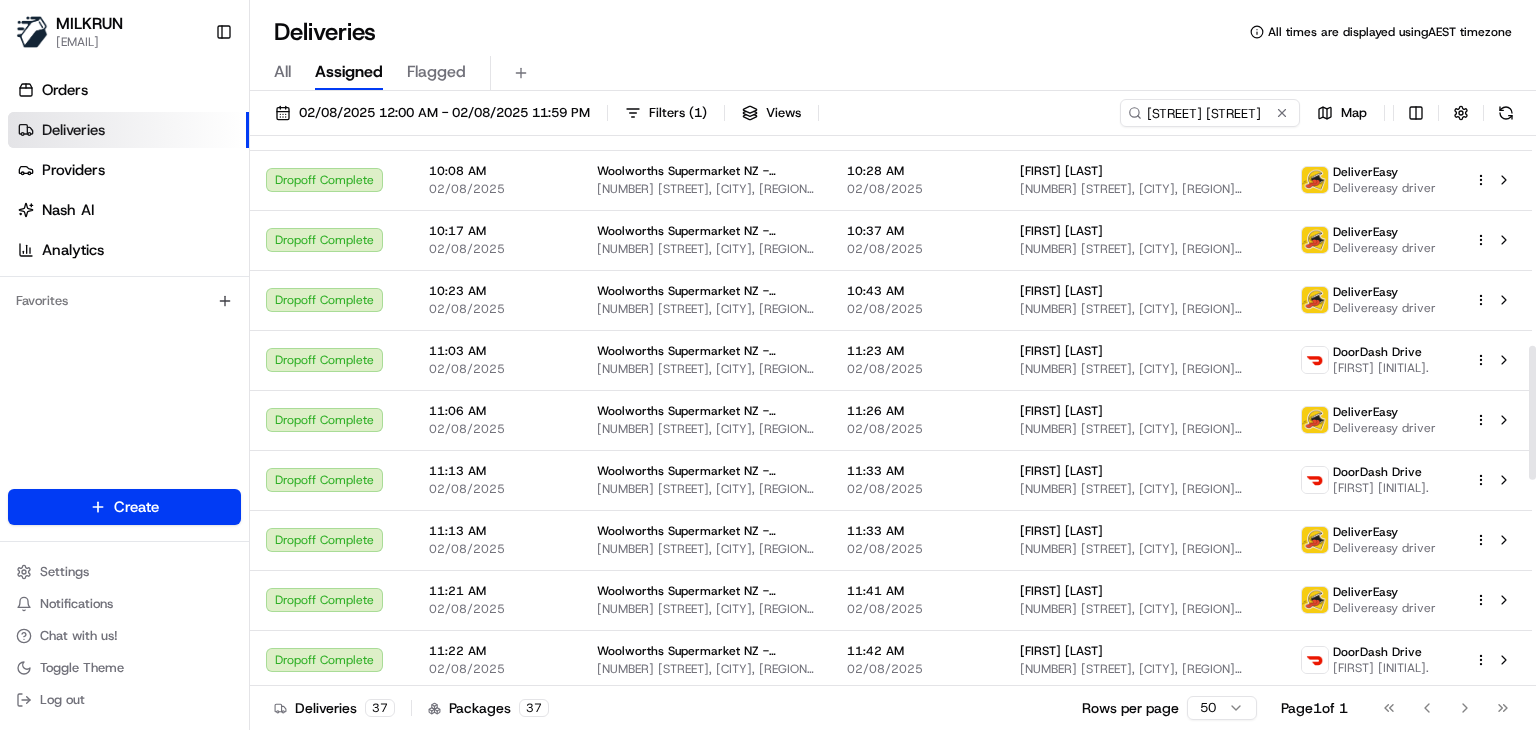 scroll, scrollTop: 864, scrollLeft: 0, axis: vertical 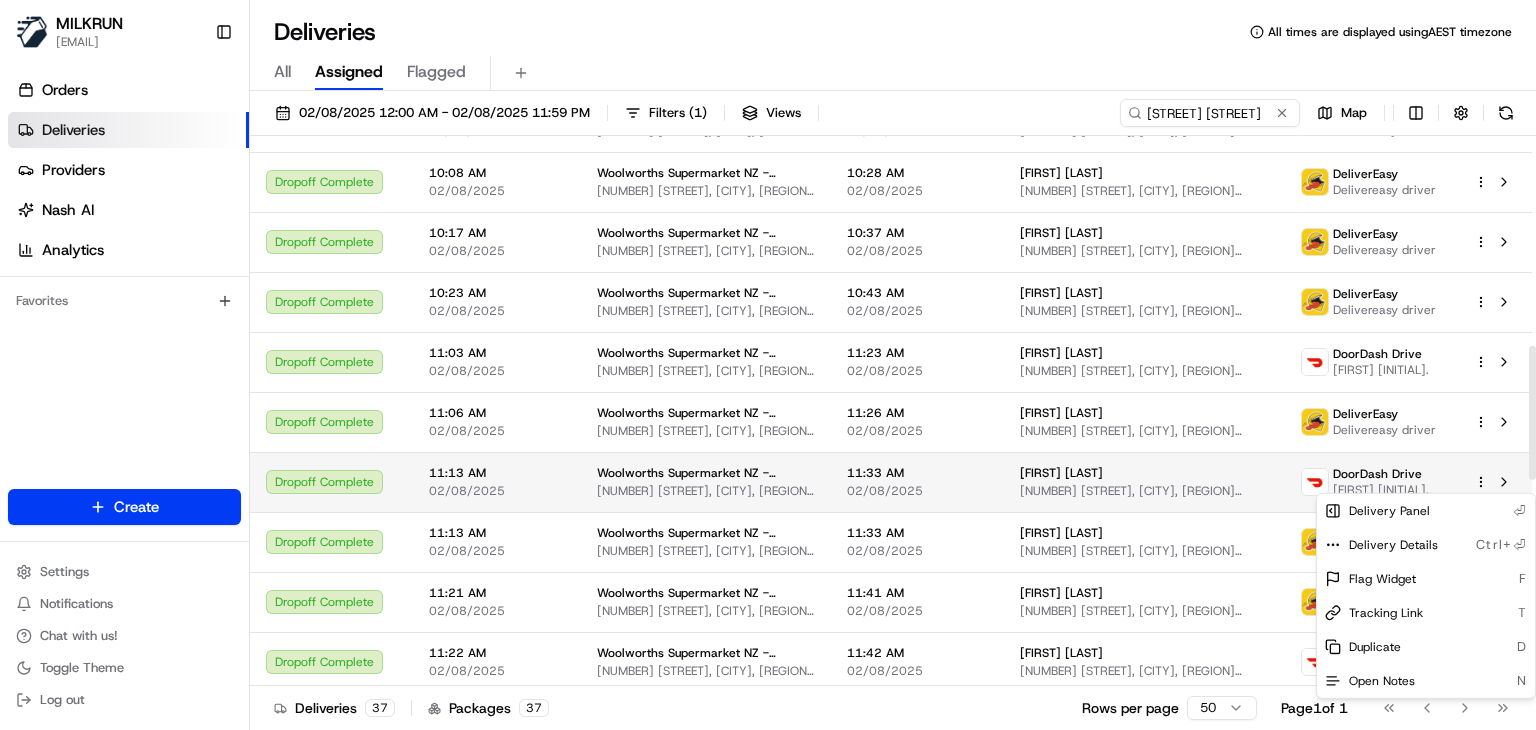 click on "MILKRUN ssubedi2@woolworths.com.au Toggle Sidebar Orders Deliveries Providers Nash AI Analytics Favorites Main Menu Members & Organization Organization Users Roles Preferences Customization Tracking Orchestration Automations Locations Pickup Locations Dropoff Locations AI Support Call Agent Billing Billing Refund Requests Integrations Notification Triggers Webhooks API Keys Request Logs Create Settings Notifications Chat with us! Toggle Theme Log out Deliveries All times are displayed using  AEST   timezone All Assigned Flagged 02/08/2025 12:00 AM - 02/08/2025 11:59 PM Filters ( 1 ) Views Rangitikei Street Map Status Original Pickup Time Pickup Location Original Dropoff Time Dropoff Location Provider Action Dropoff Complete 6:16 AM 02/08/2025 Woolworths Supermarket NZ - Rangitikei Street 247 Rangitikei St, Palmerston North, Manawatū-Whanganui 4410, NZ 6:36 AM 02/08/2025 Lee Jones 126 Linton Street, West End, Manawatū-Whanganui Region 4410, NZ DeliverEasy Delivereasy driver Dropoff Complete 1" at bounding box center [768, 365] 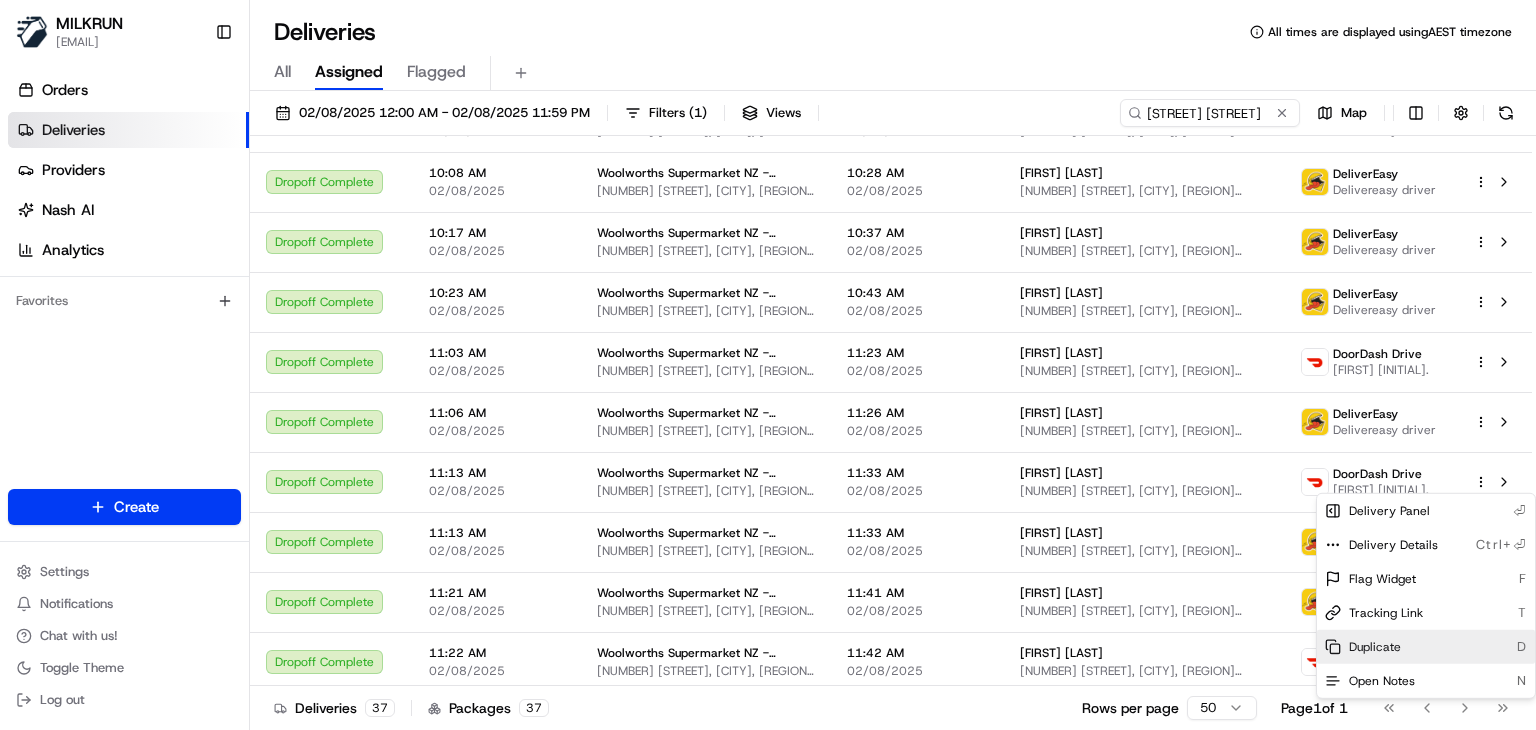 click on "Duplicate" at bounding box center (1375, 647) 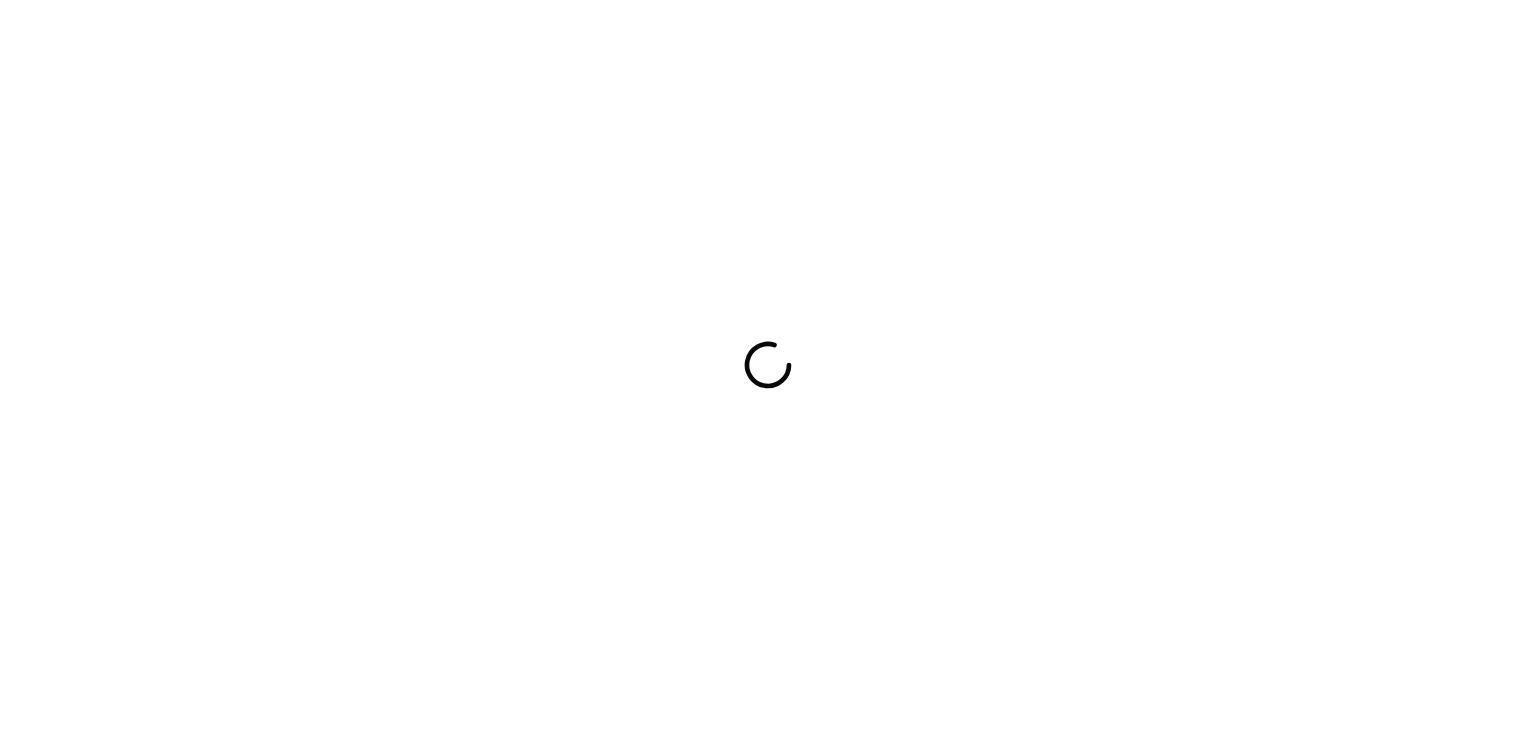 scroll, scrollTop: 0, scrollLeft: 0, axis: both 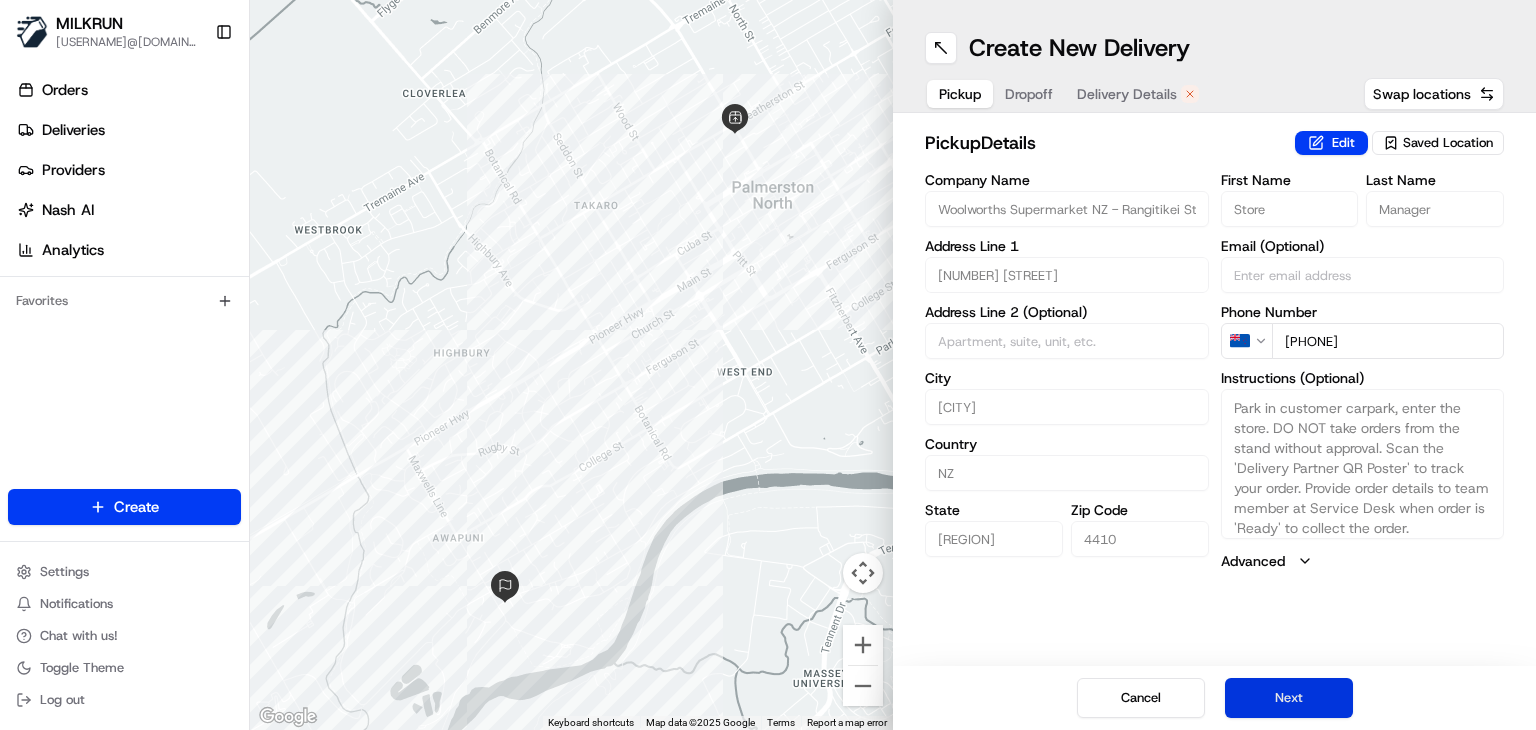 click on "Next" at bounding box center (1289, 698) 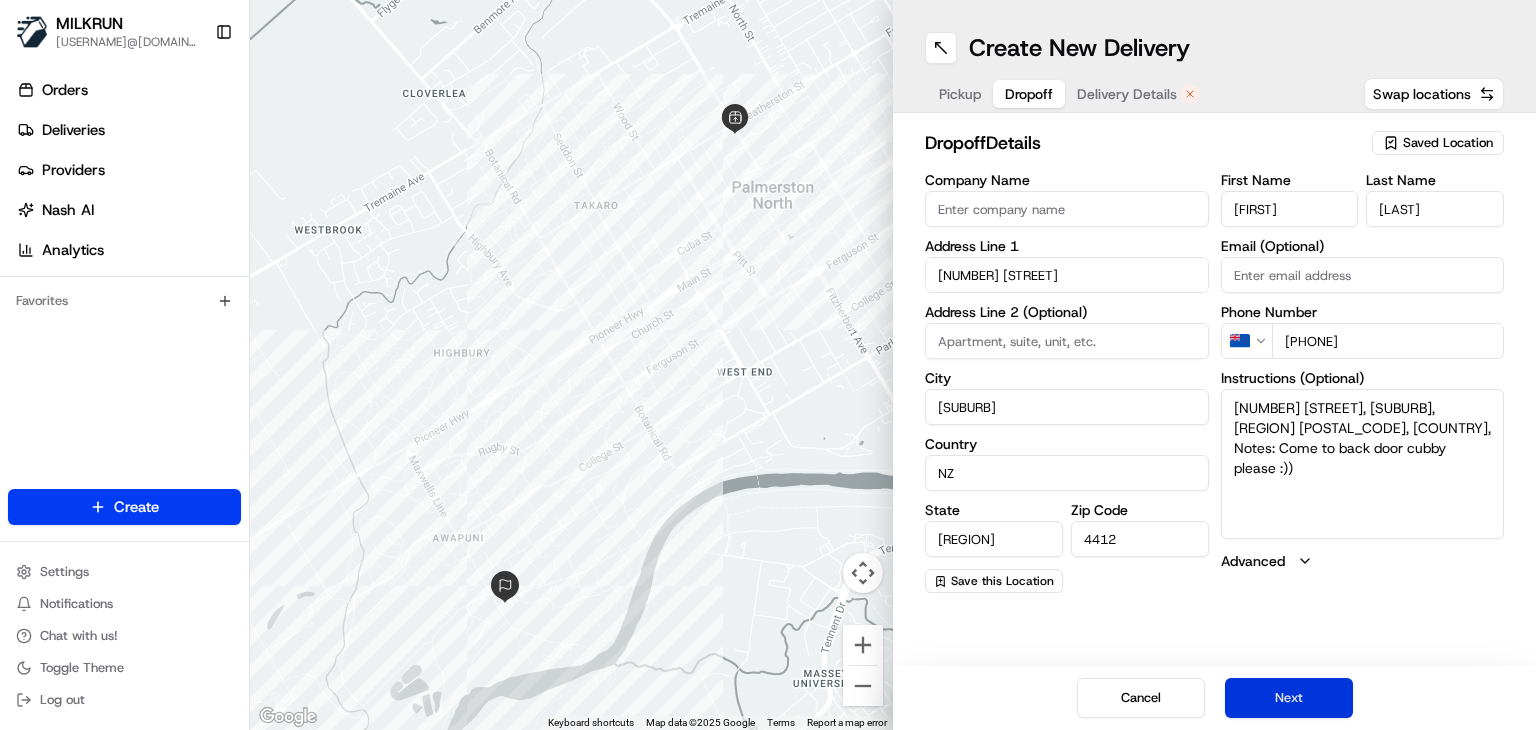 click on "Next" at bounding box center (1289, 698) 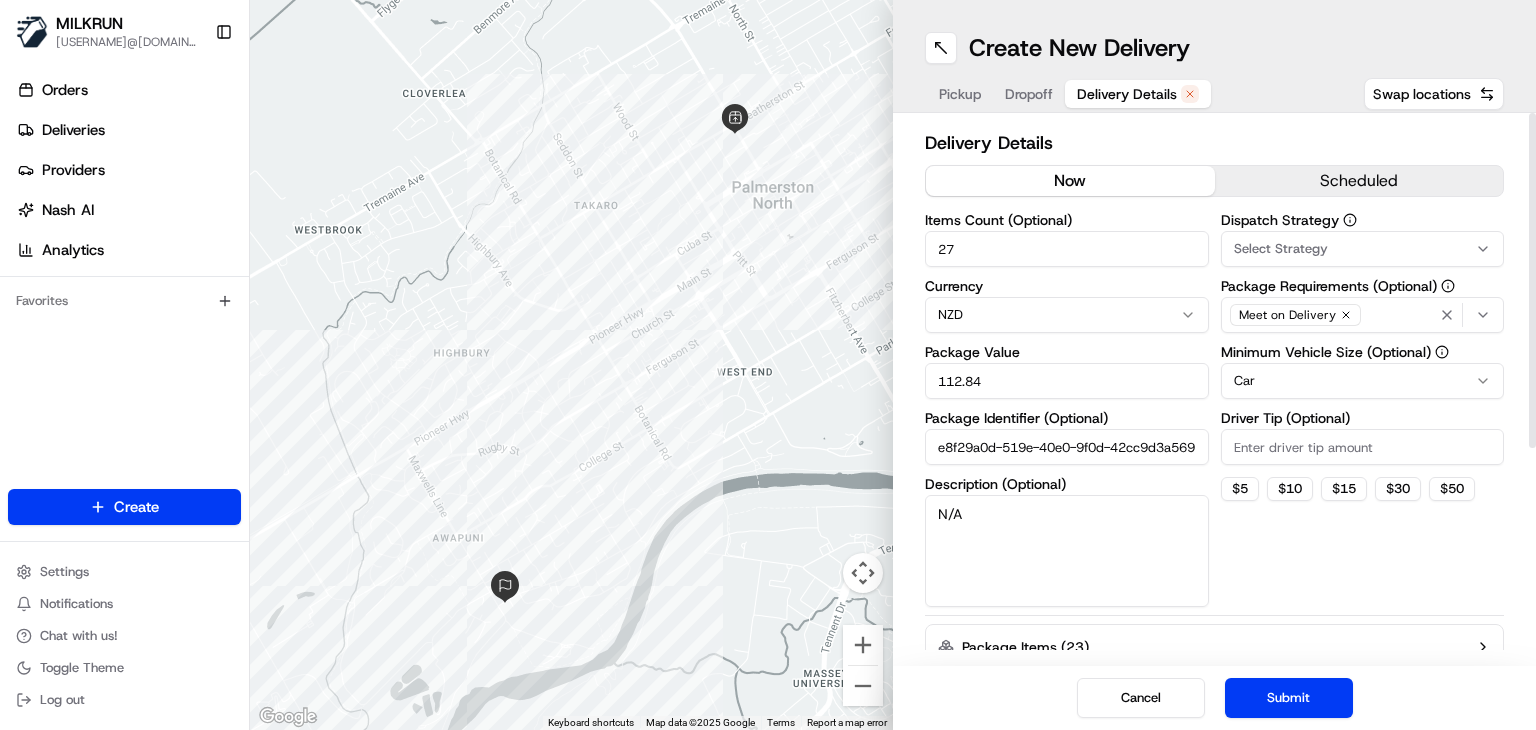 click on "now" at bounding box center (1070, 181) 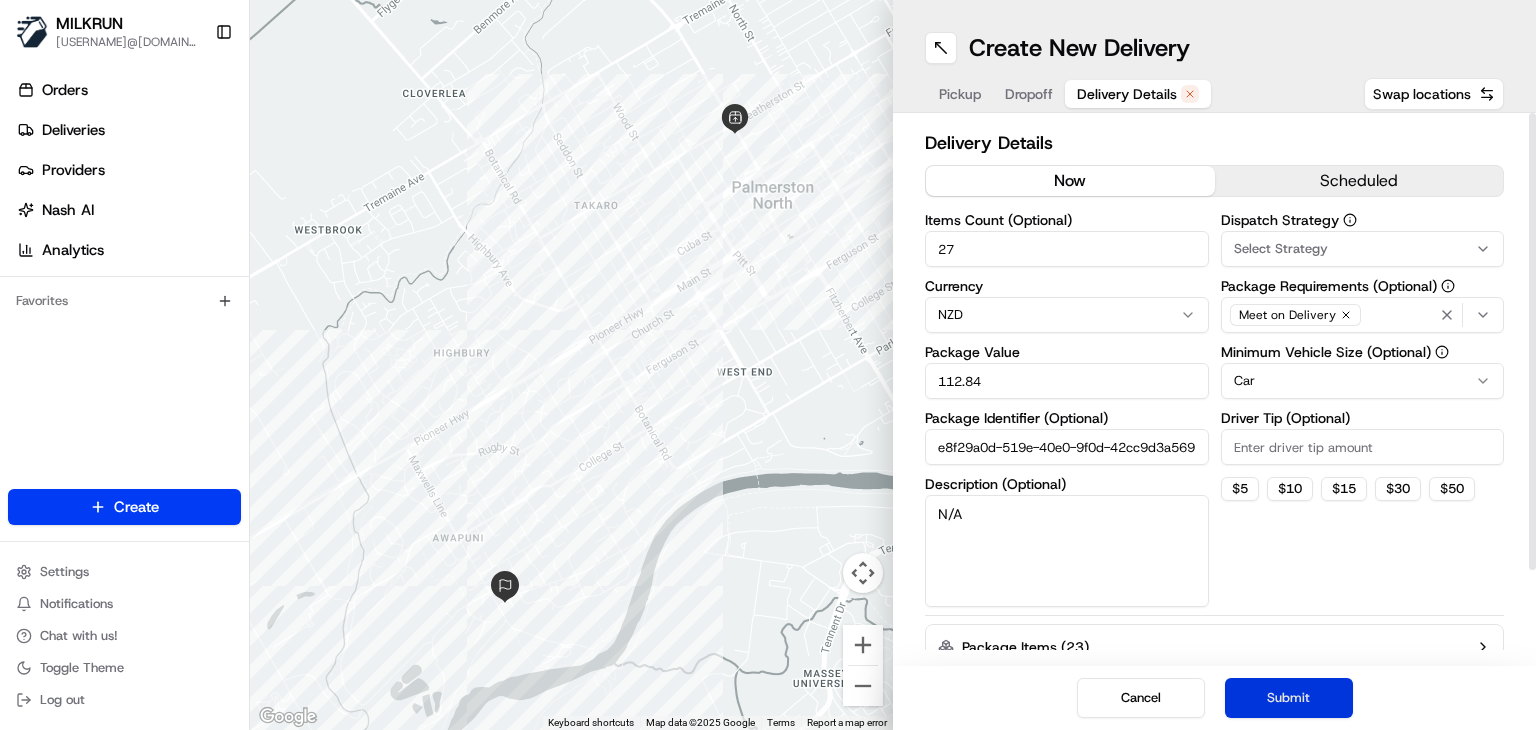 click on "Submit" at bounding box center [1289, 698] 